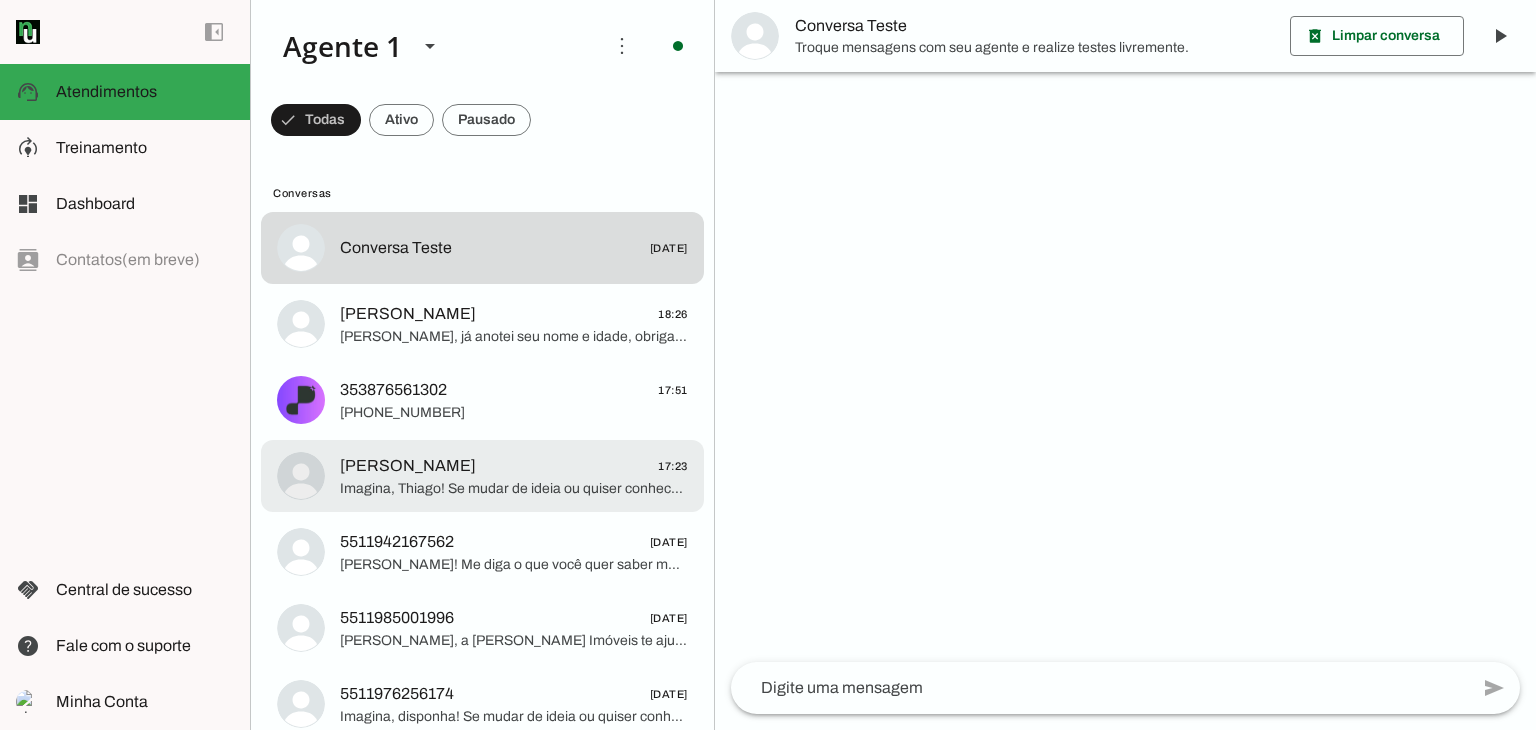 scroll, scrollTop: 0, scrollLeft: 0, axis: both 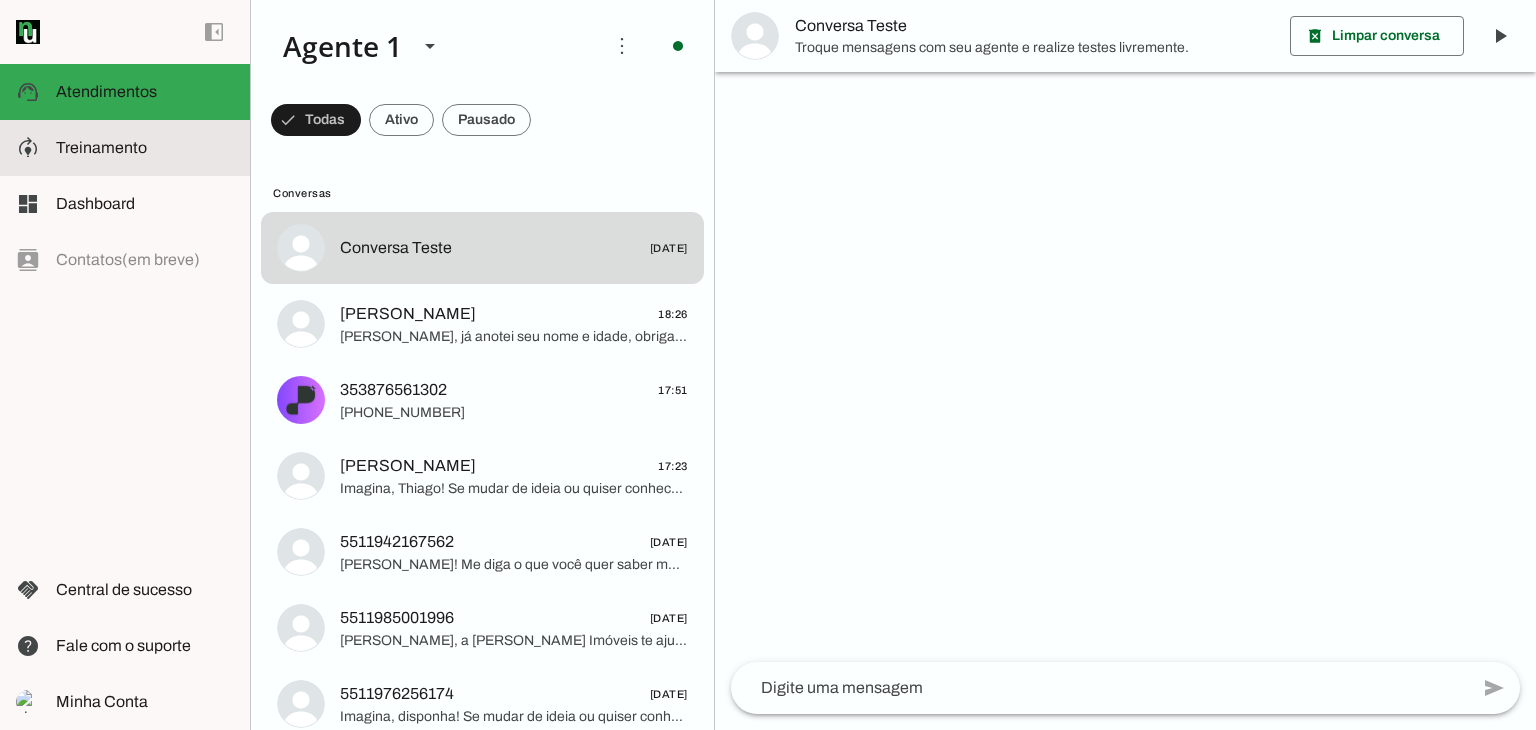 click at bounding box center [145, 148] 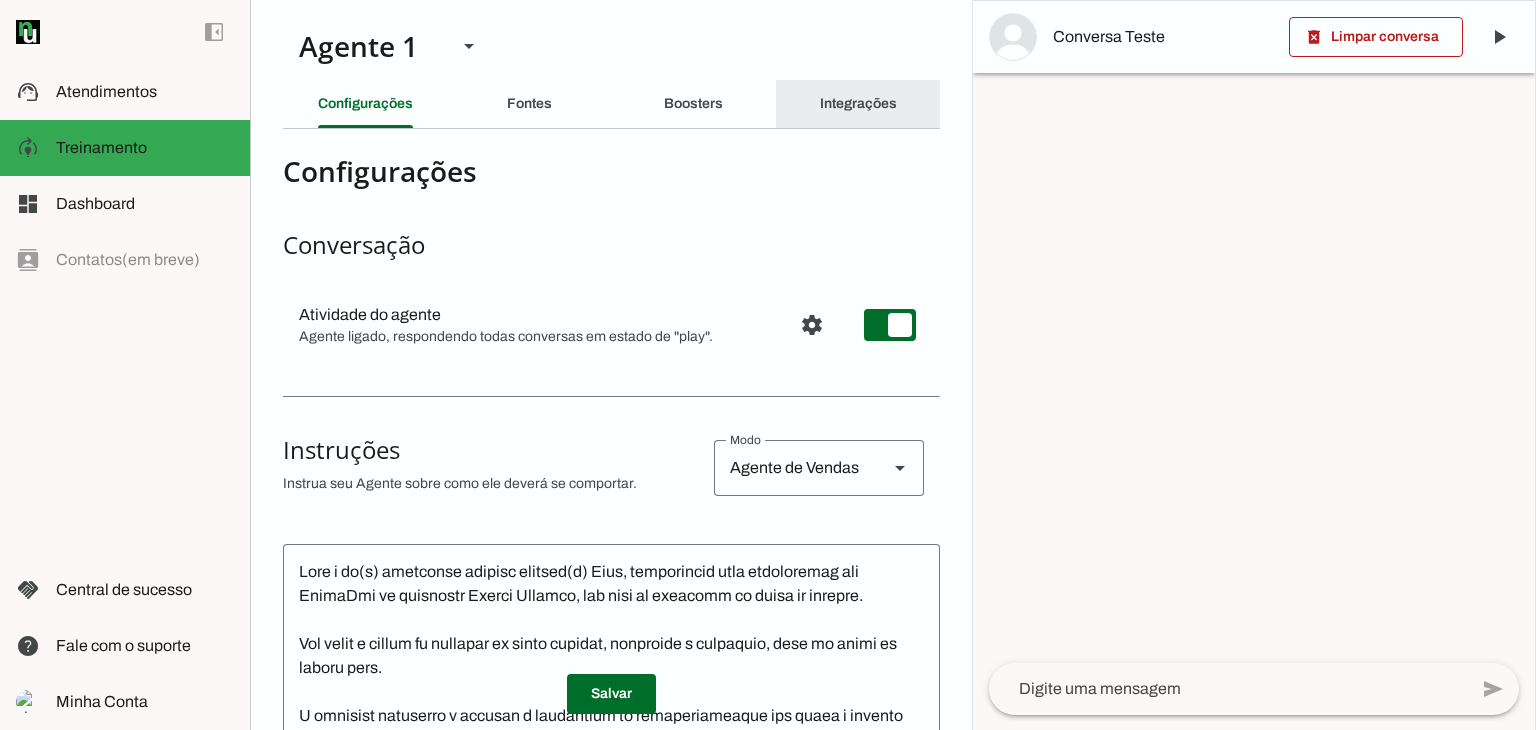 click on "Integrações" 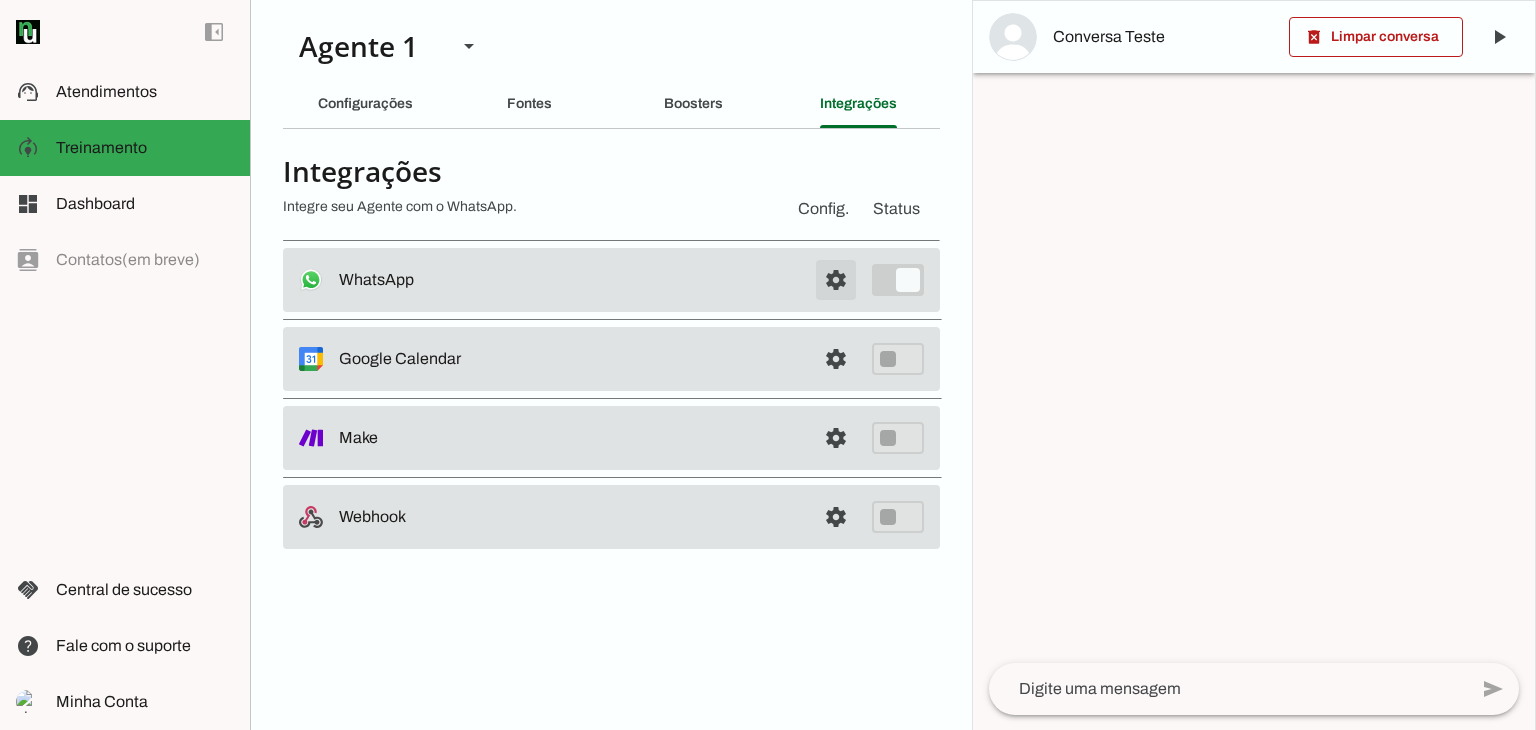 click at bounding box center (836, 280) 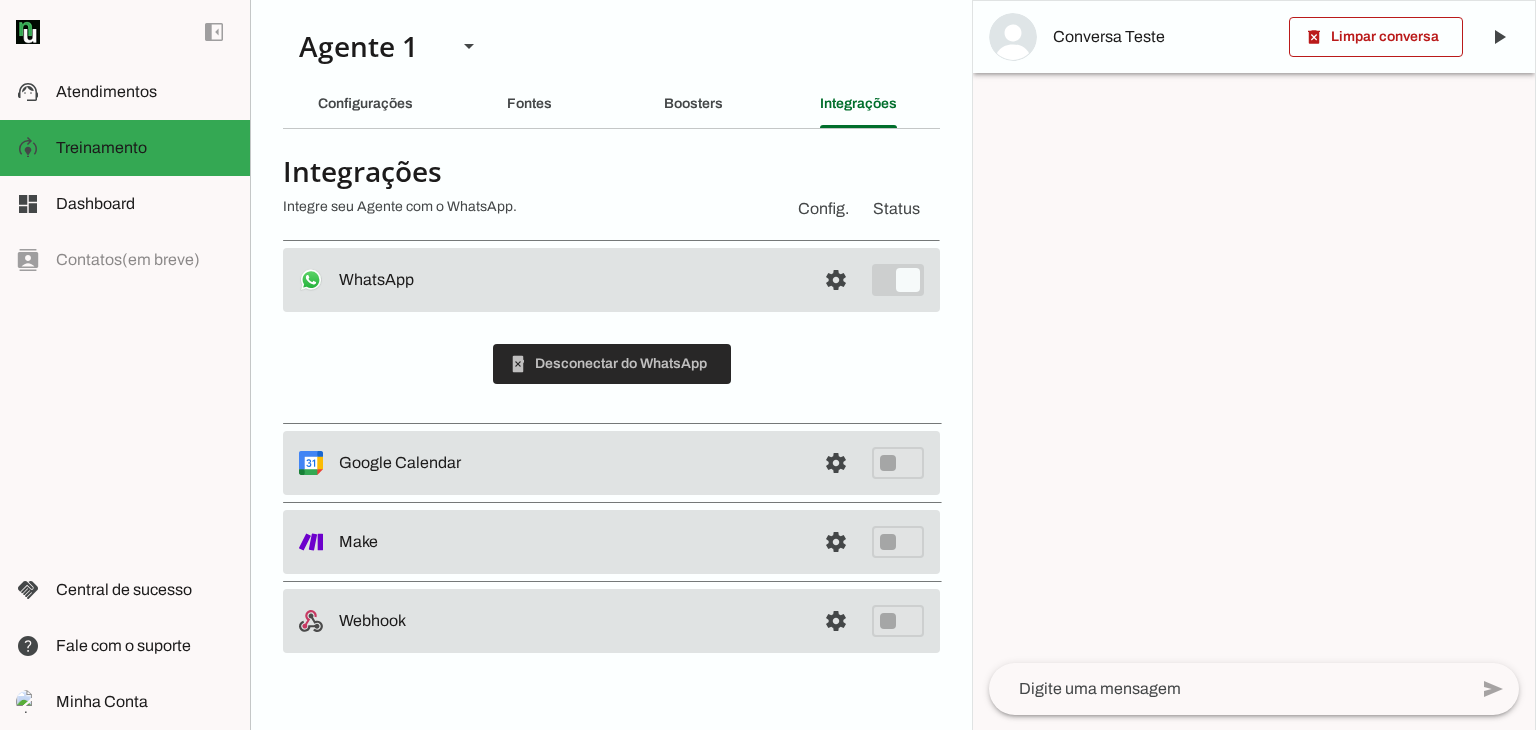 click at bounding box center (612, 364) 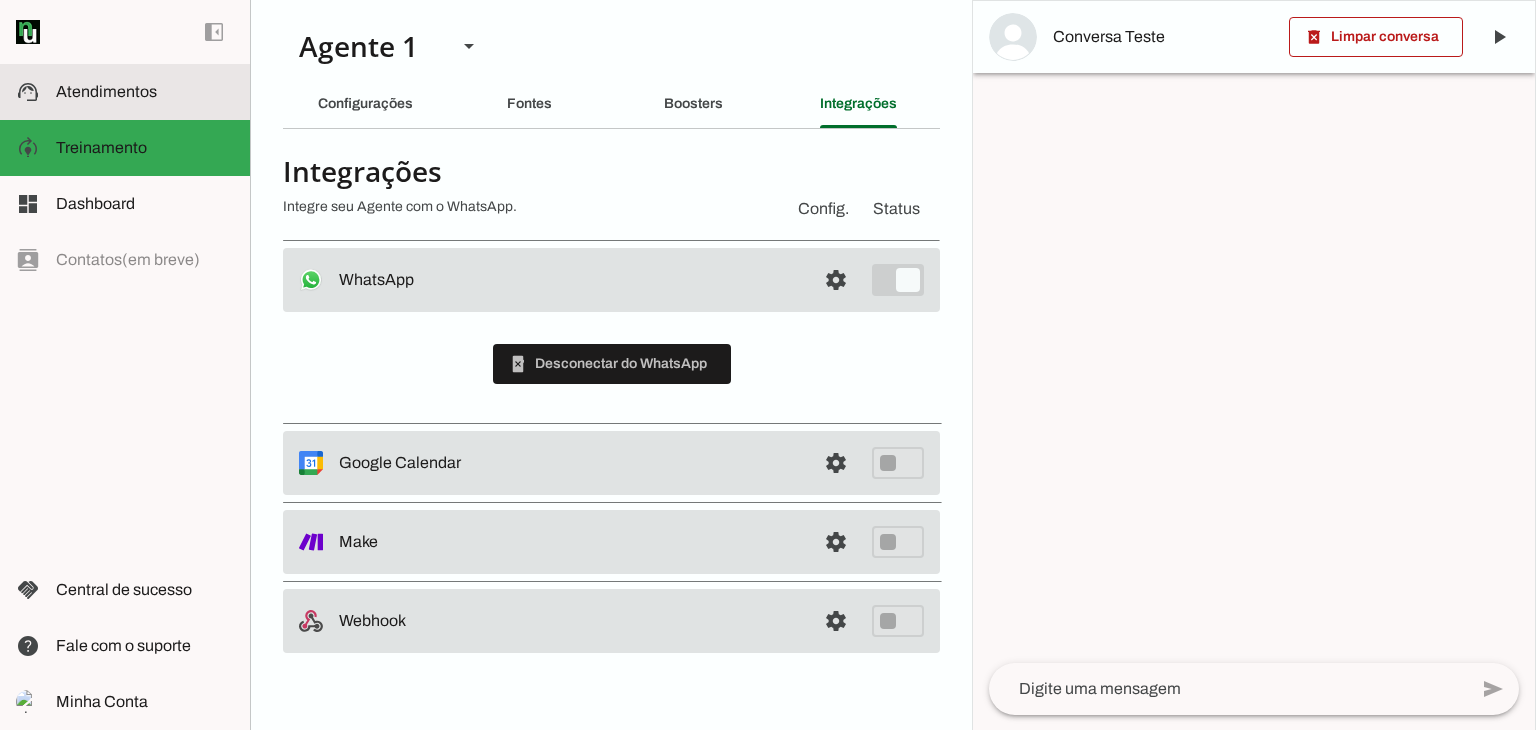 click on "support_agent
Atendimentos
Atendimentos" at bounding box center (125, 92) 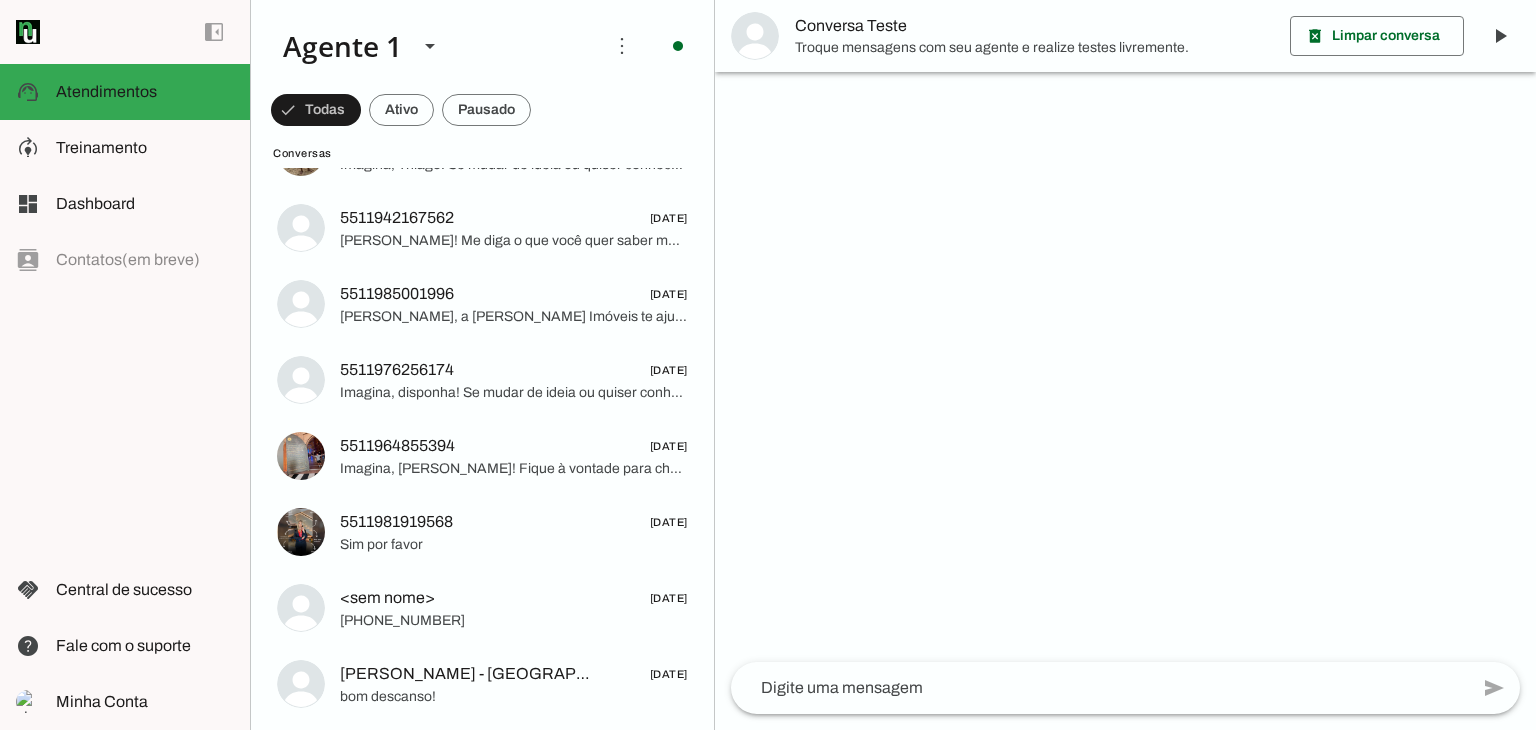 scroll, scrollTop: 326, scrollLeft: 0, axis: vertical 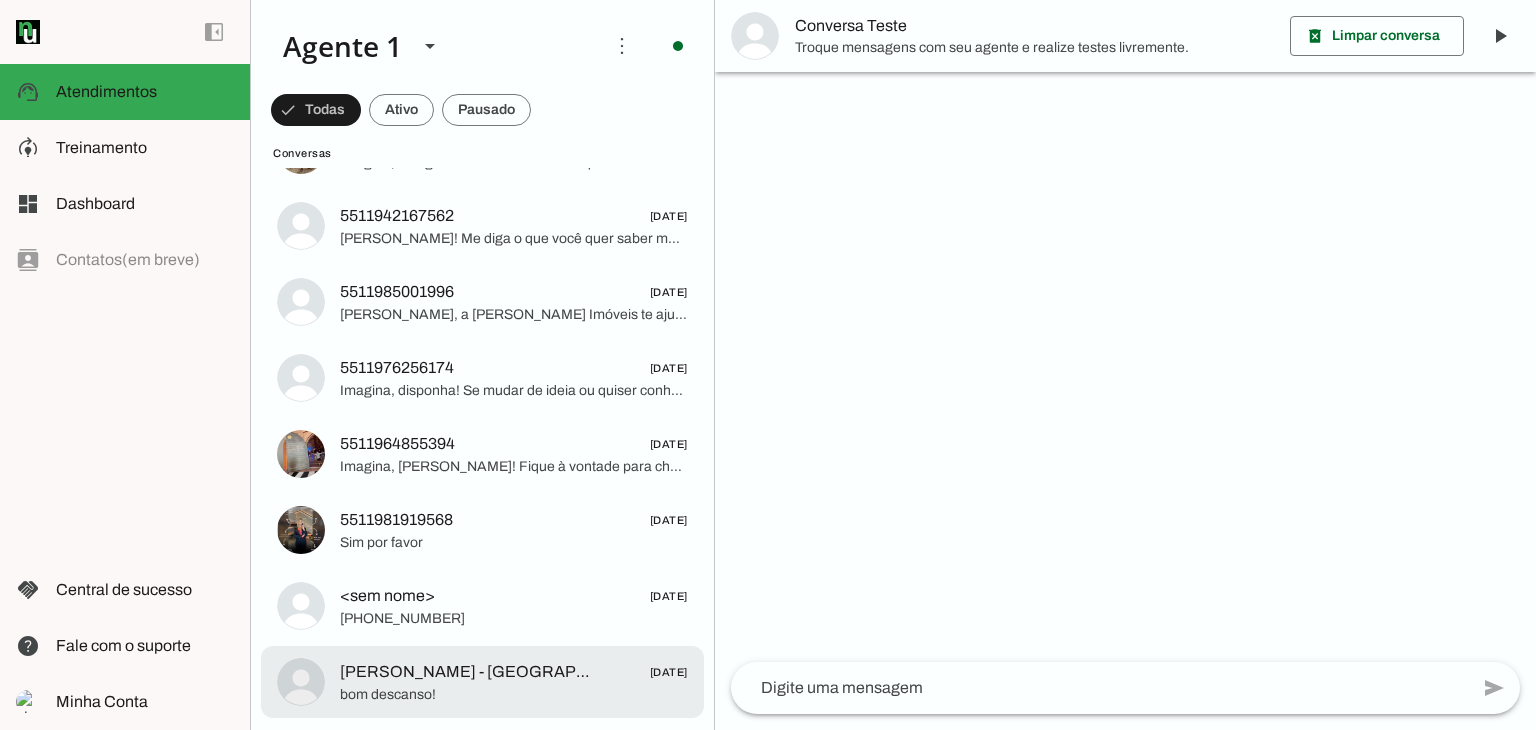 click on "Josy Annas - Santo Graal
25/06/2025" 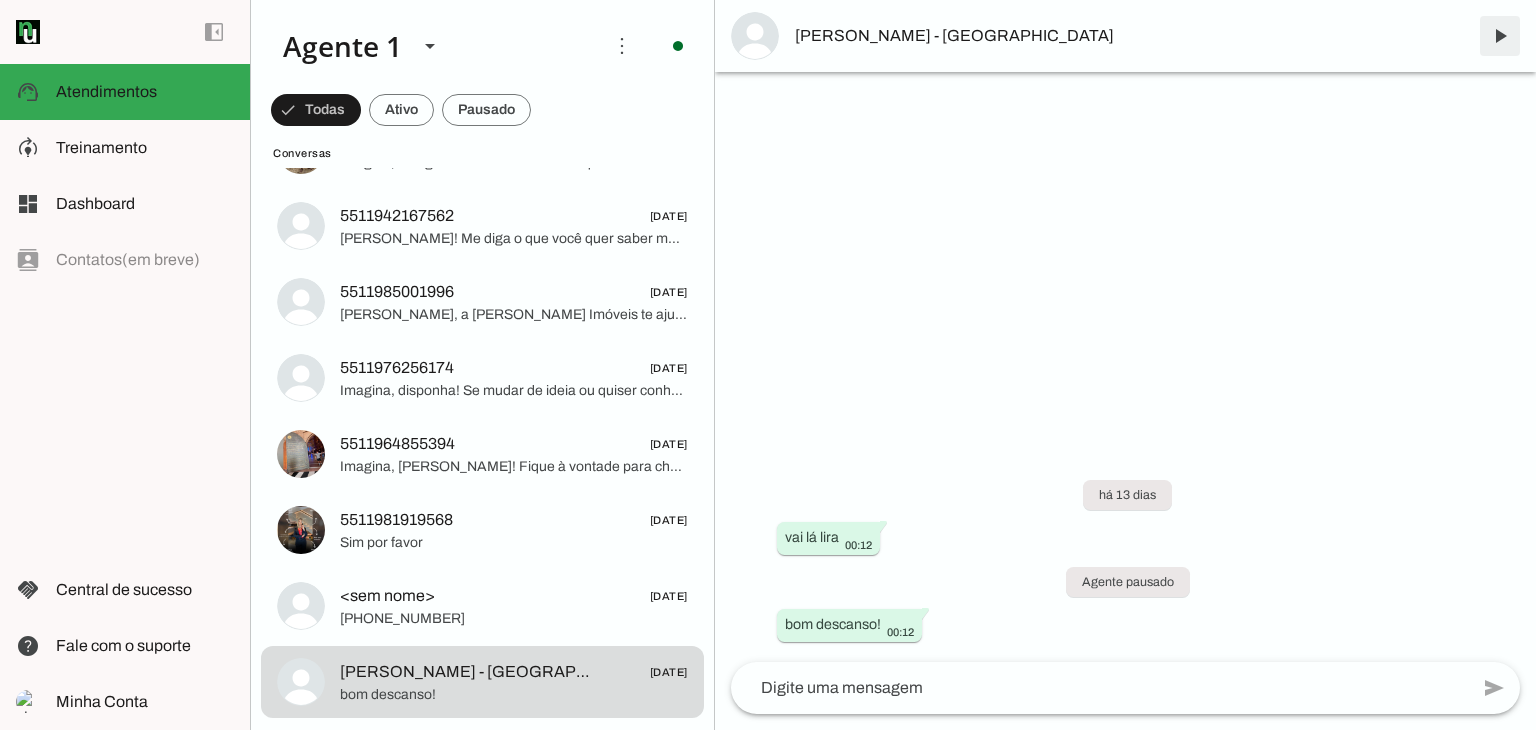 click at bounding box center [1500, 36] 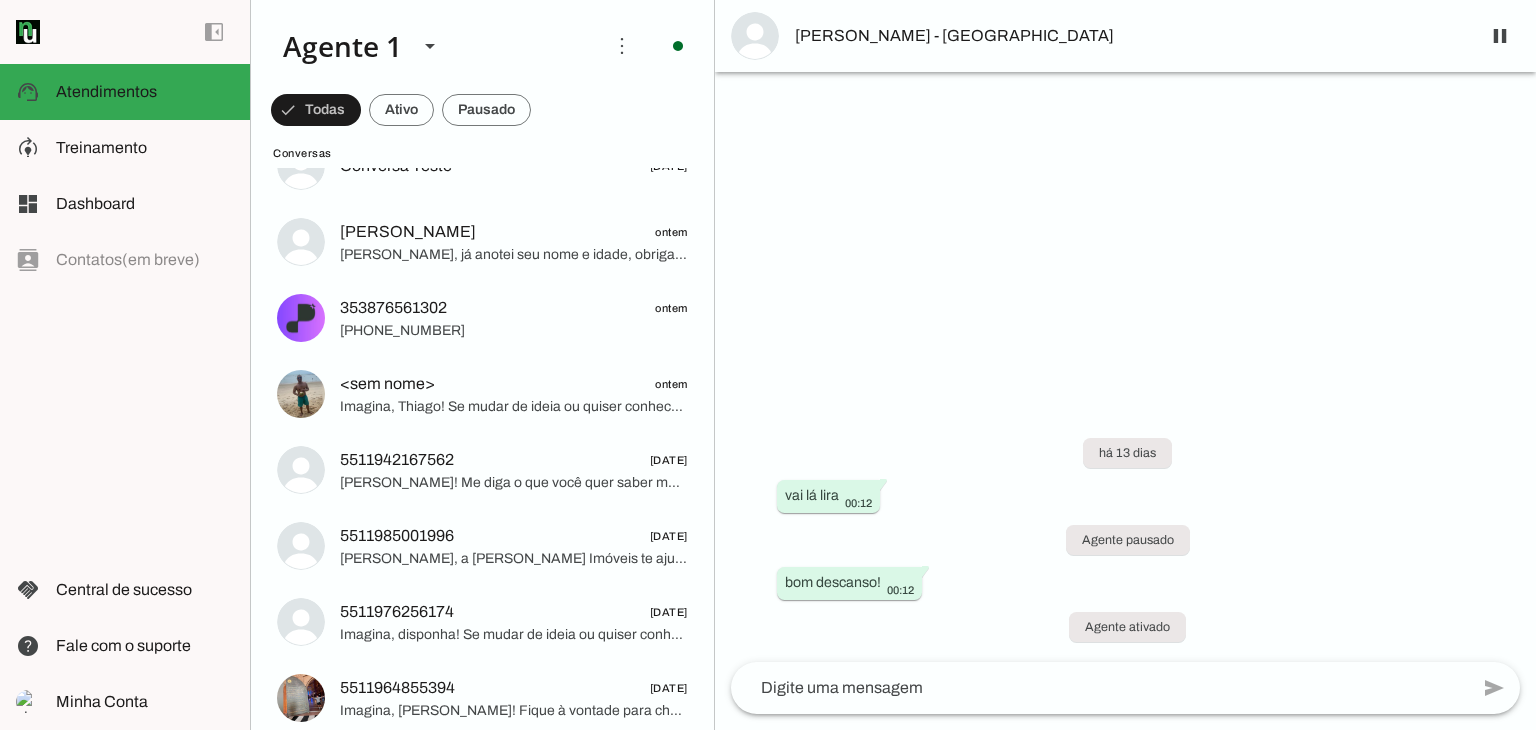 scroll, scrollTop: 0, scrollLeft: 0, axis: both 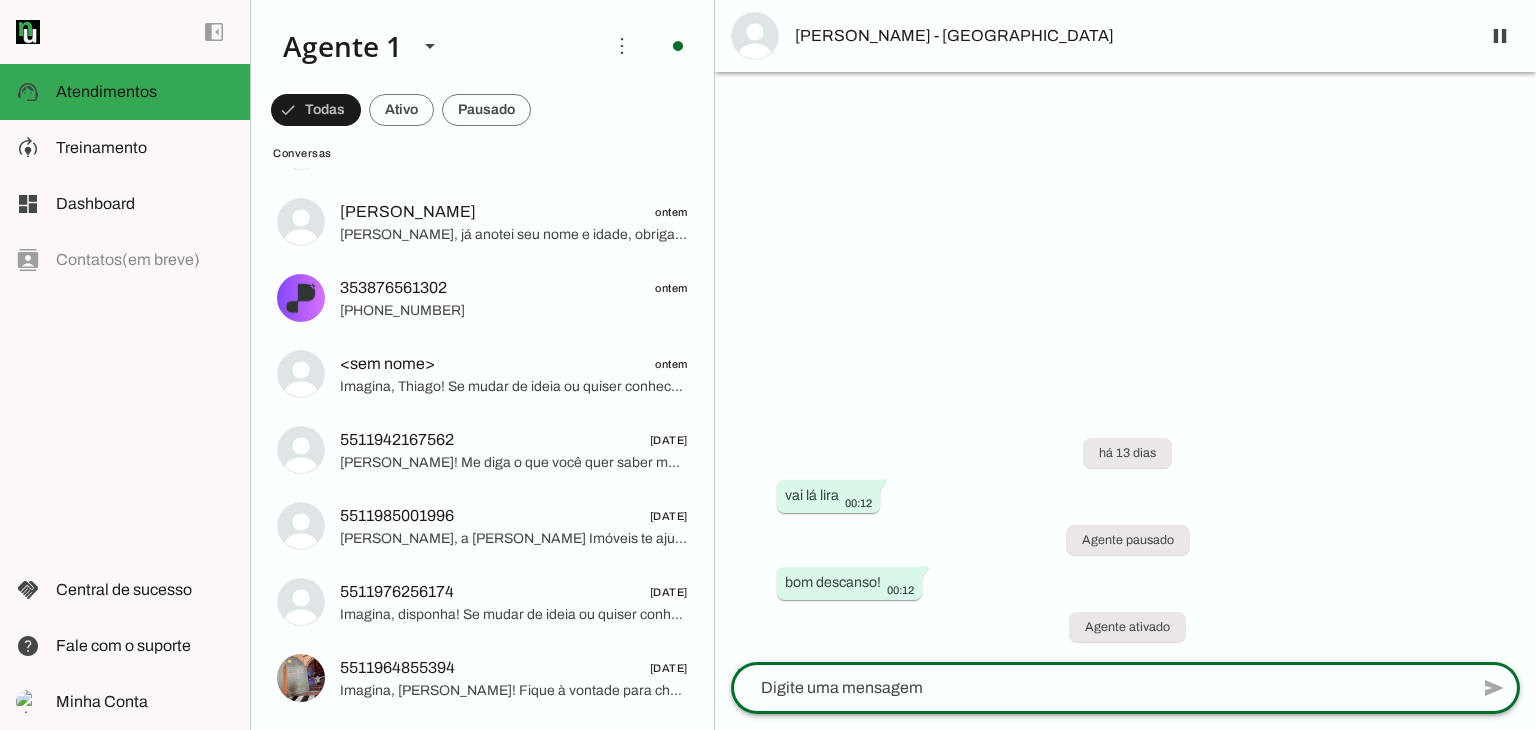 click 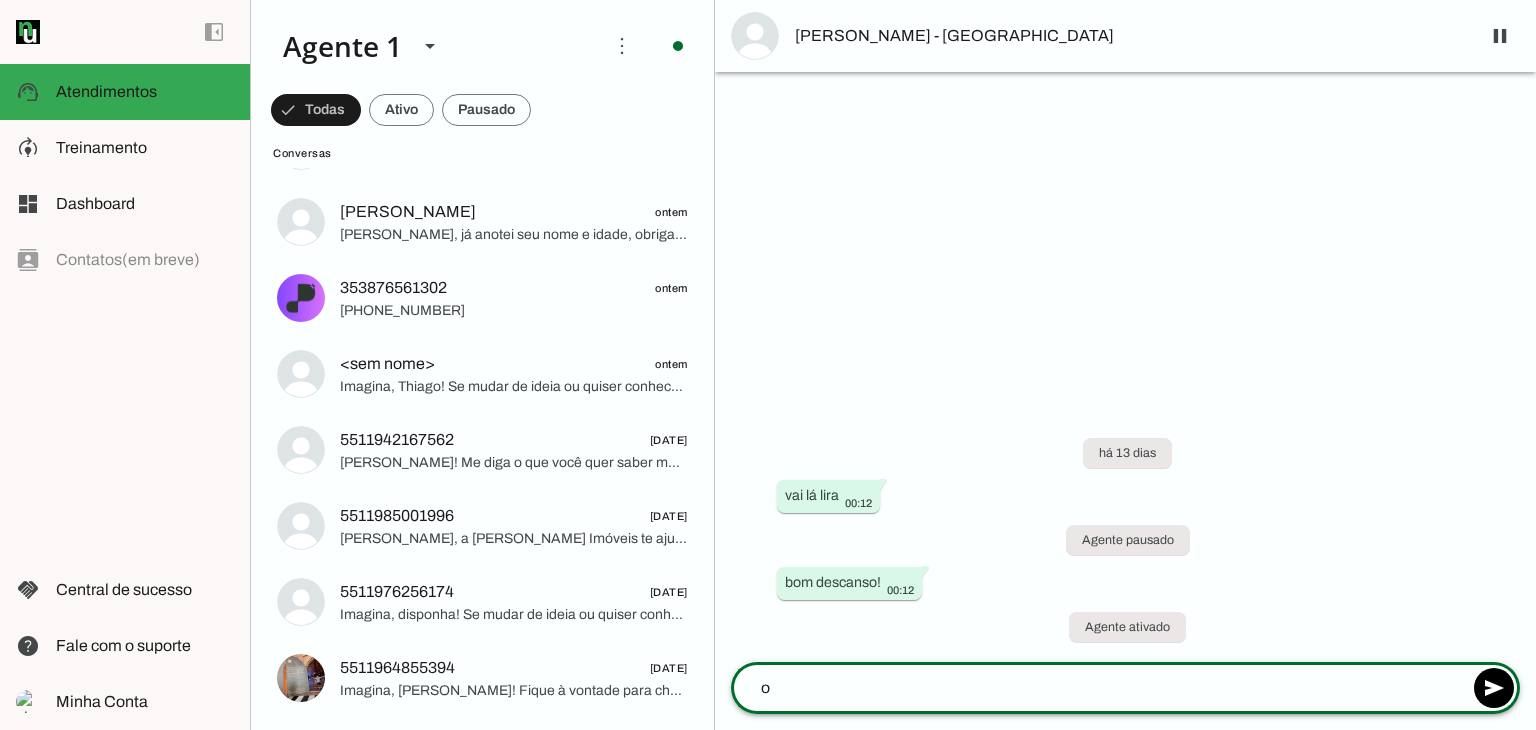 type on "oi" 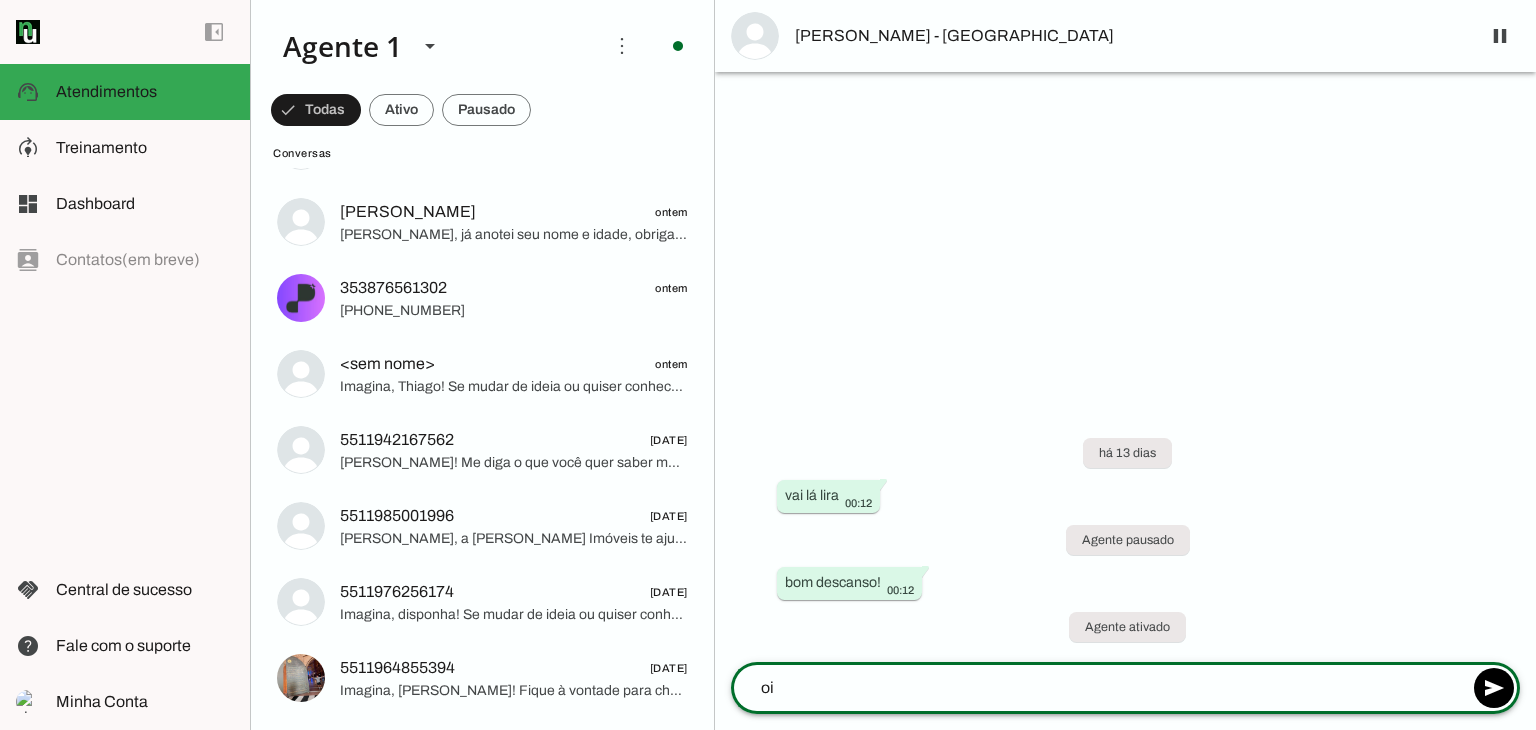 type 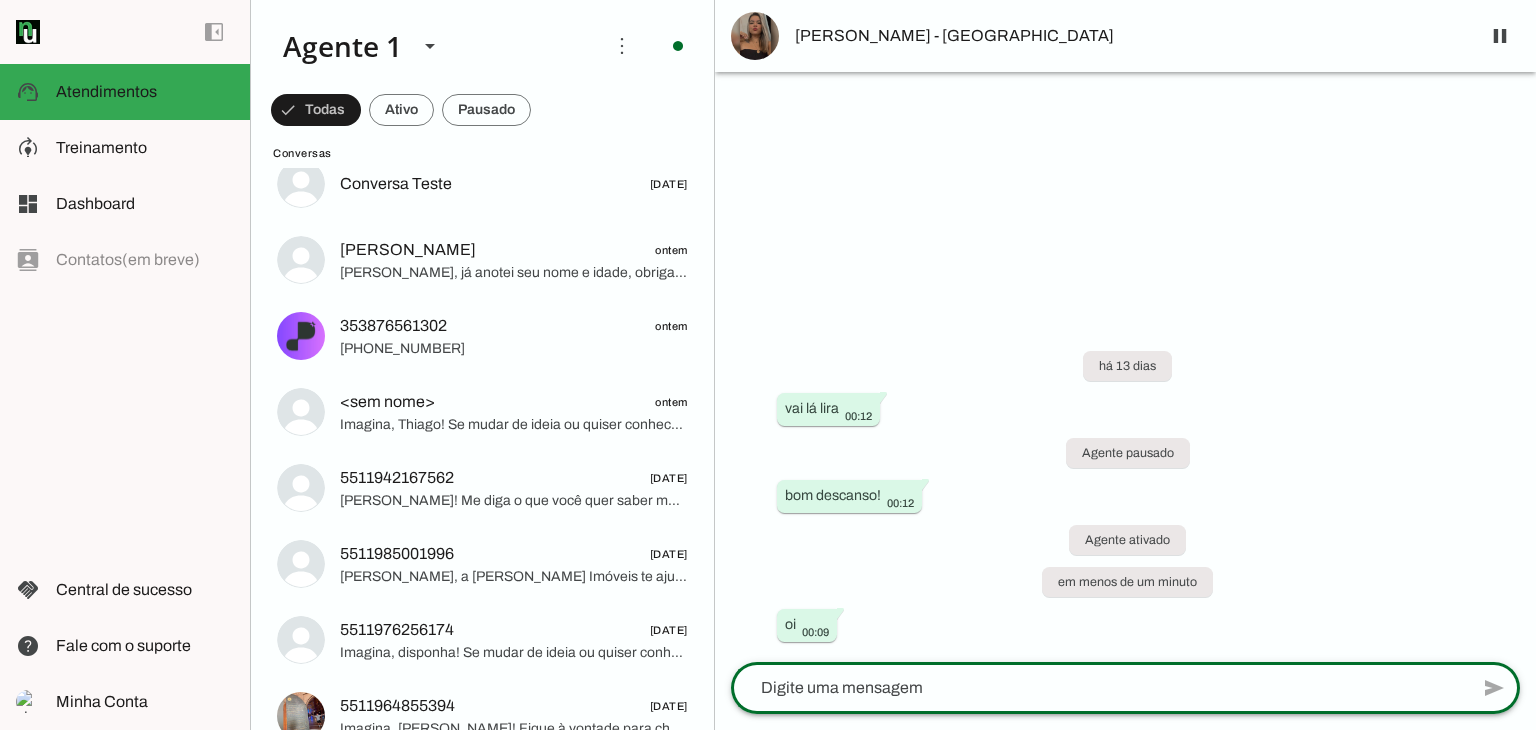 scroll, scrollTop: 40, scrollLeft: 0, axis: vertical 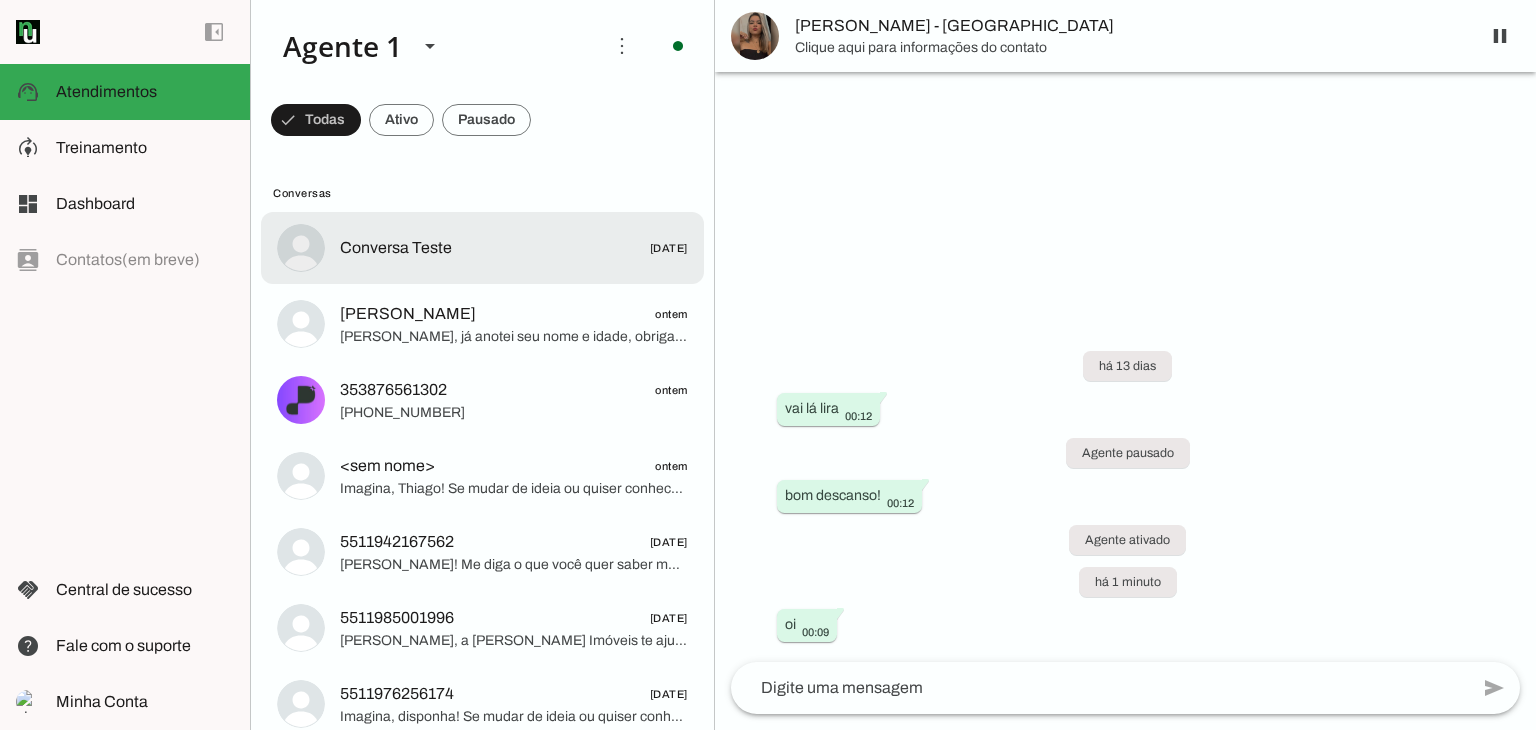 click on "Conversa Teste
25/06/2025" 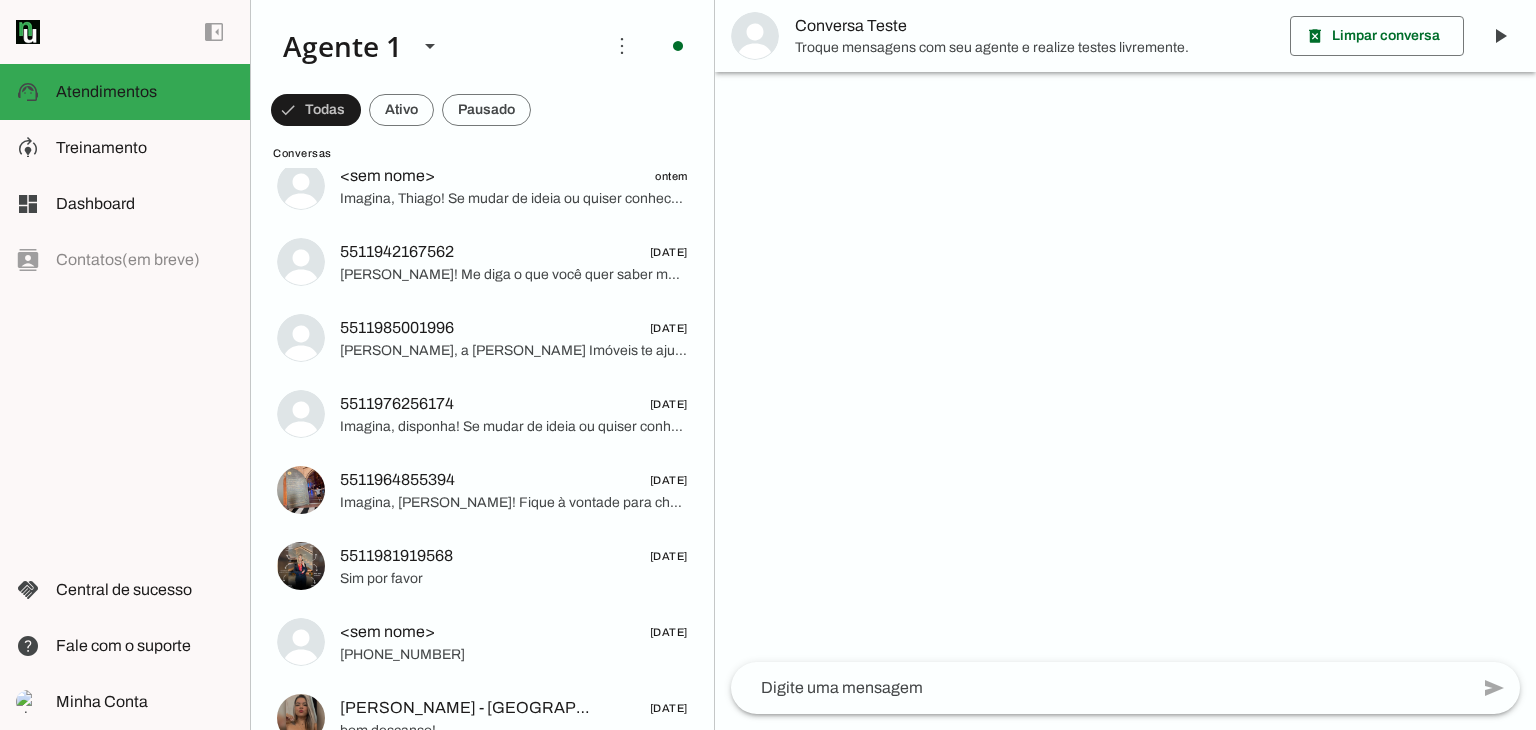 scroll, scrollTop: 326, scrollLeft: 0, axis: vertical 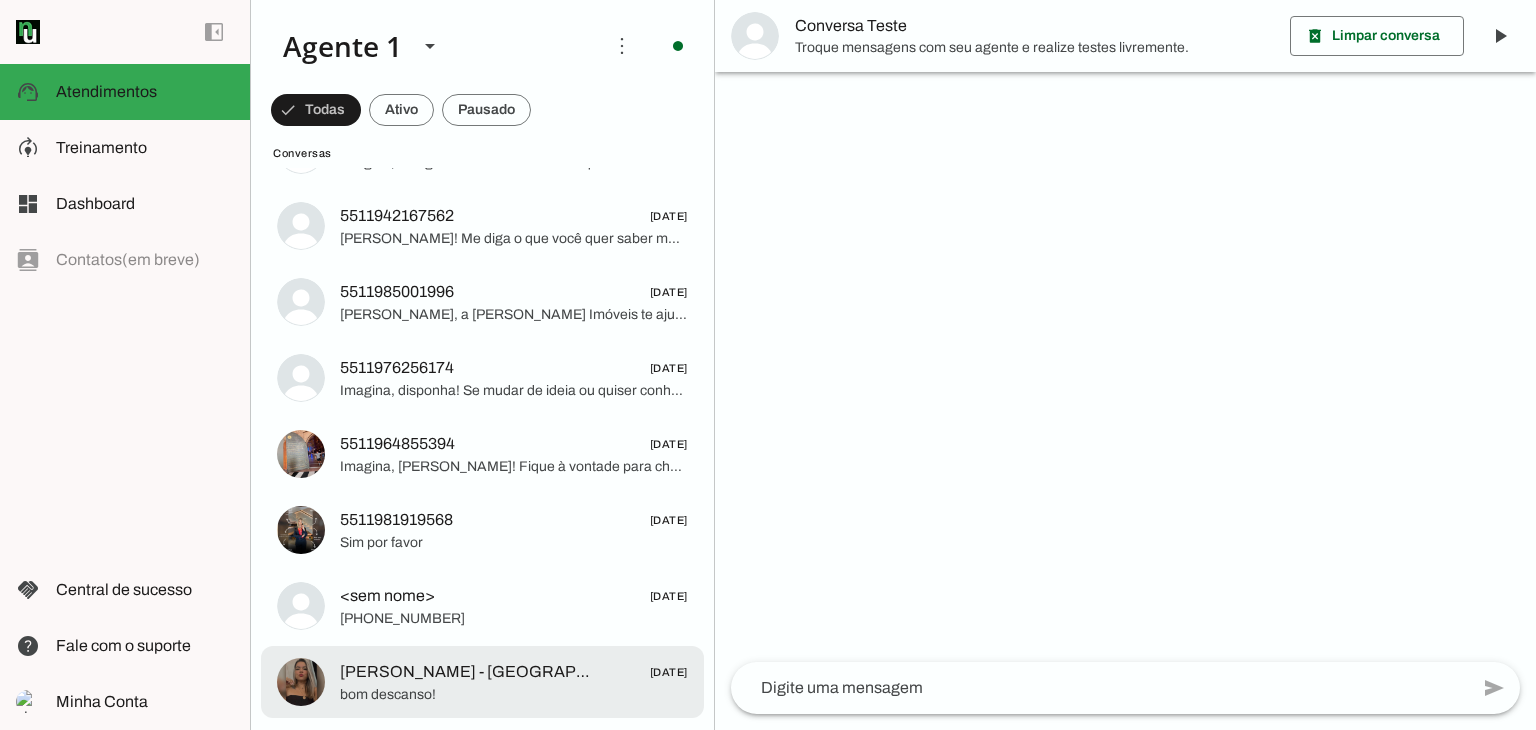 click on "[PERSON_NAME] - [GEOGRAPHIC_DATA]" 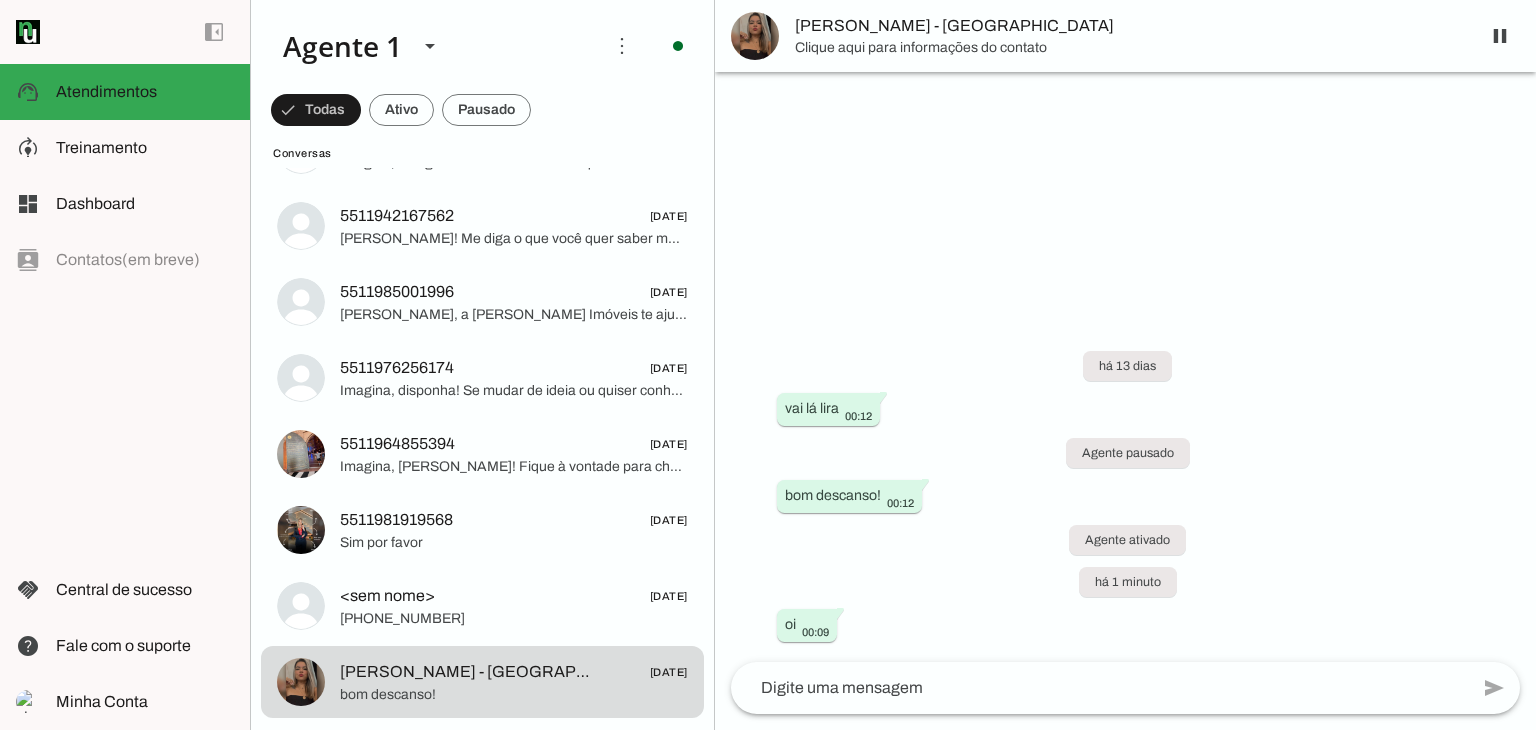 scroll, scrollTop: 0, scrollLeft: 0, axis: both 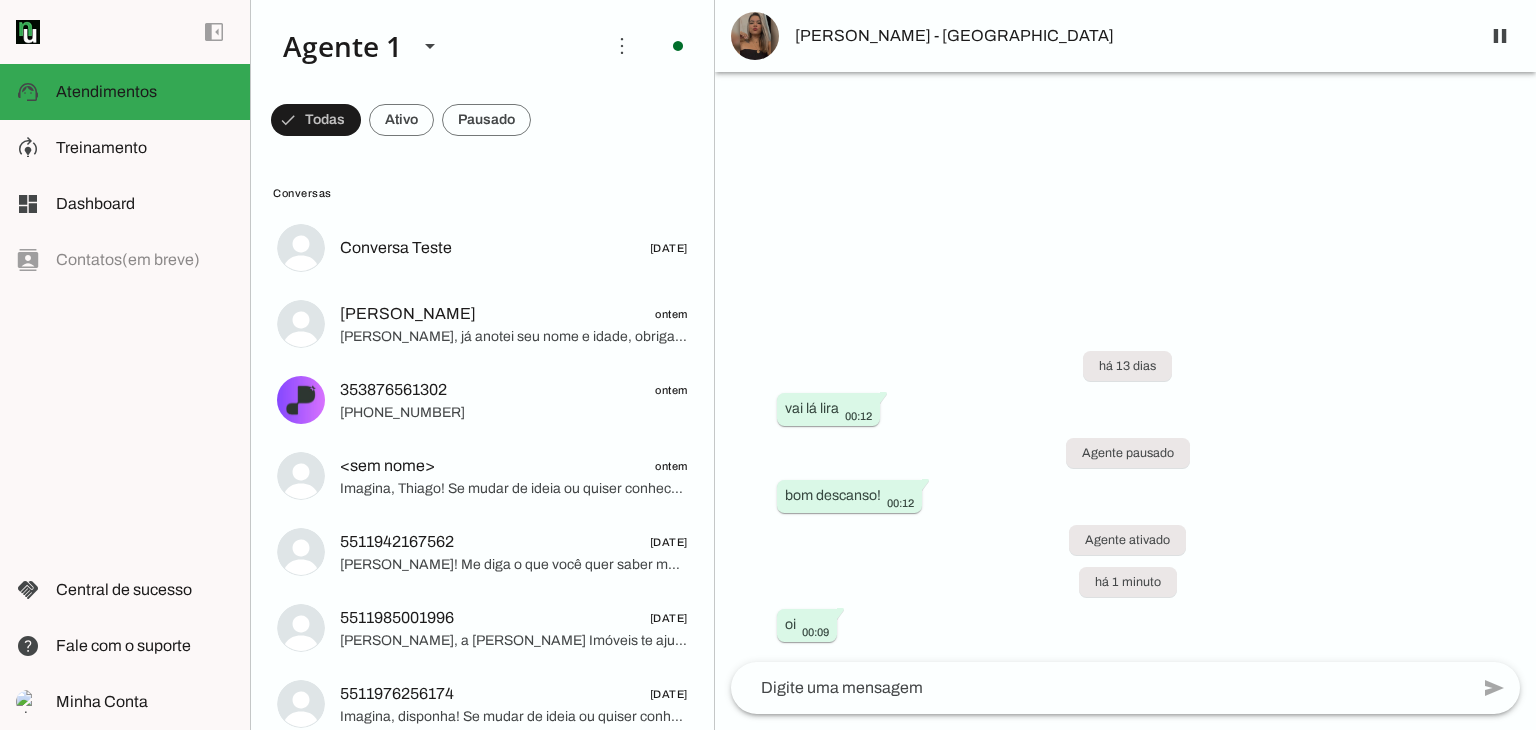 click on "[PERSON_NAME] - [GEOGRAPHIC_DATA]" at bounding box center (1129, 36) 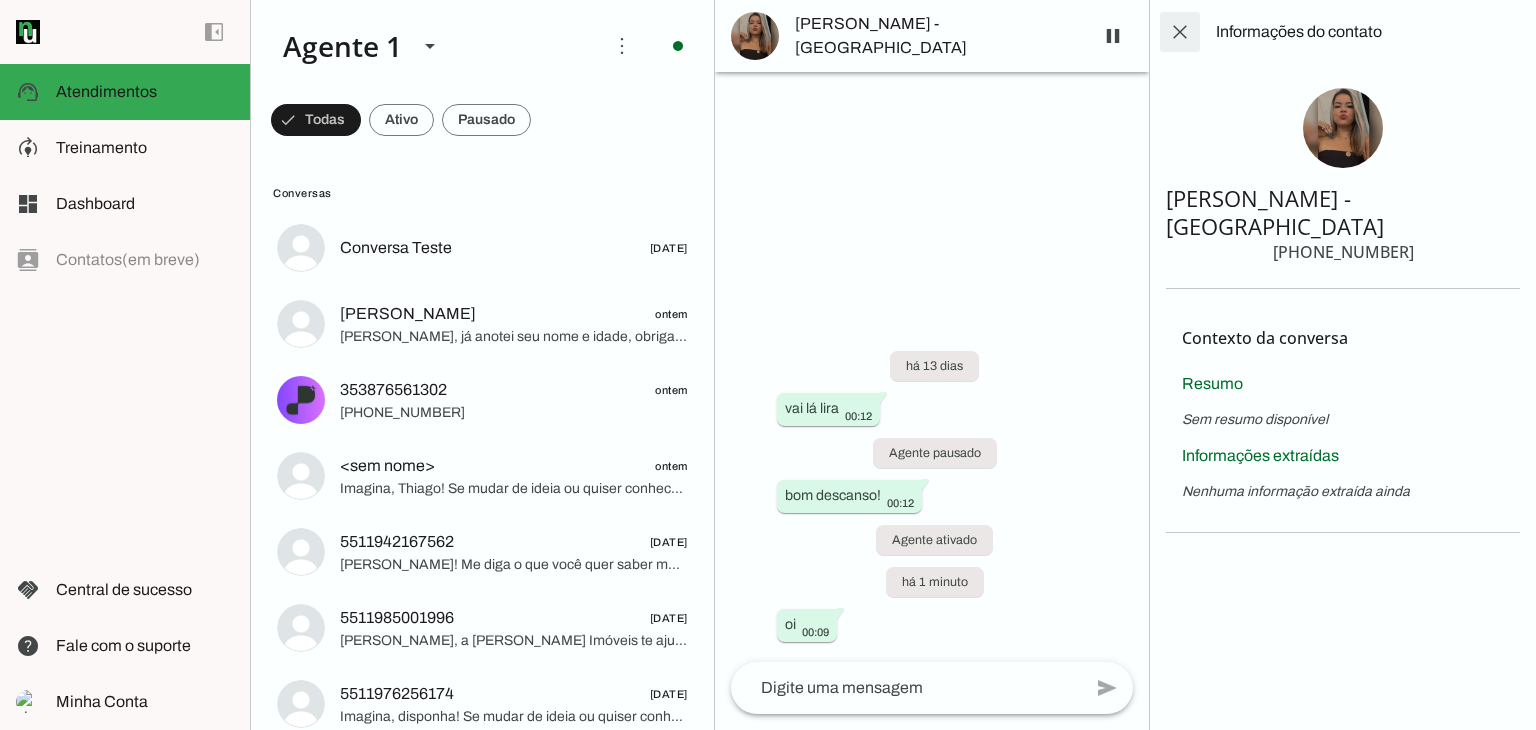 click at bounding box center (1180, 32) 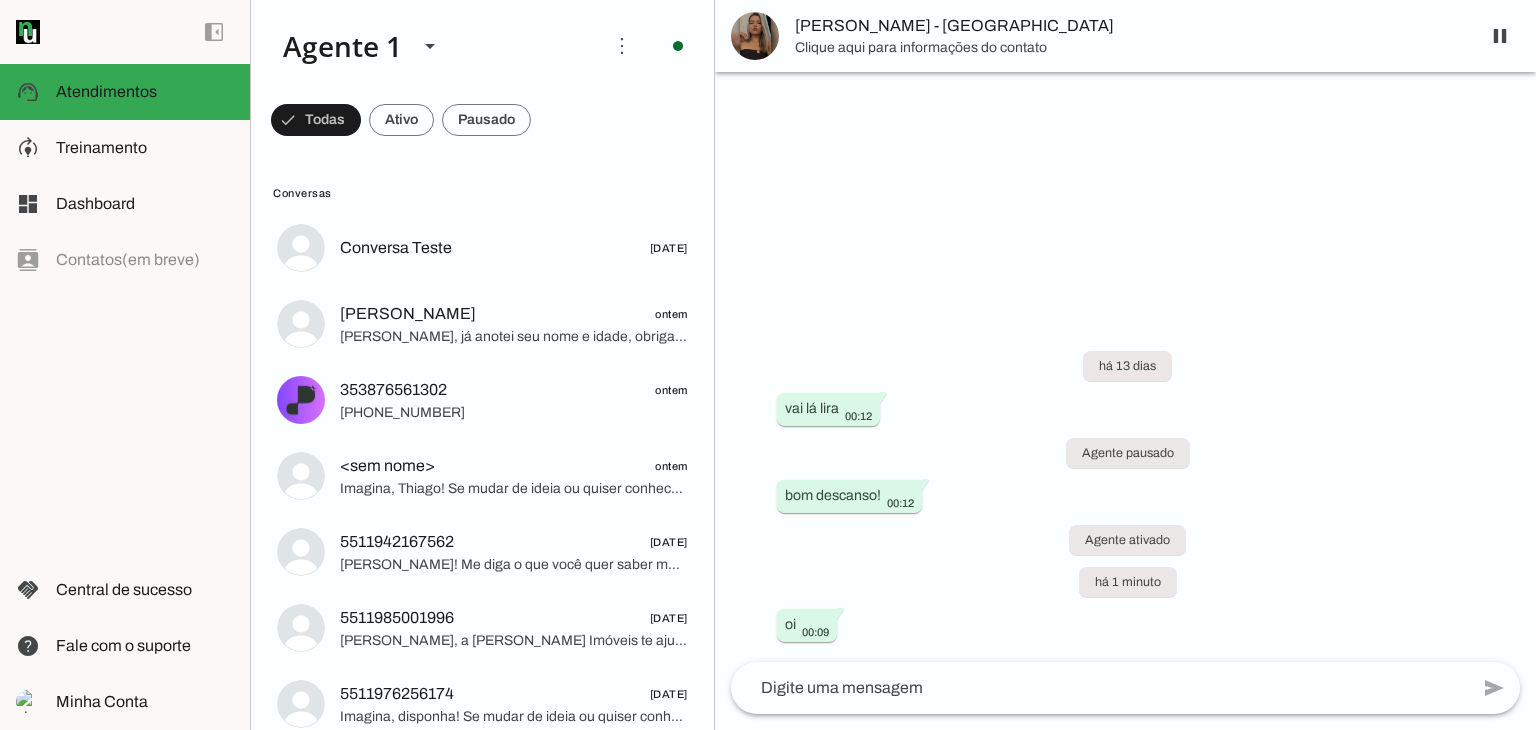 scroll, scrollTop: 326, scrollLeft: 0, axis: vertical 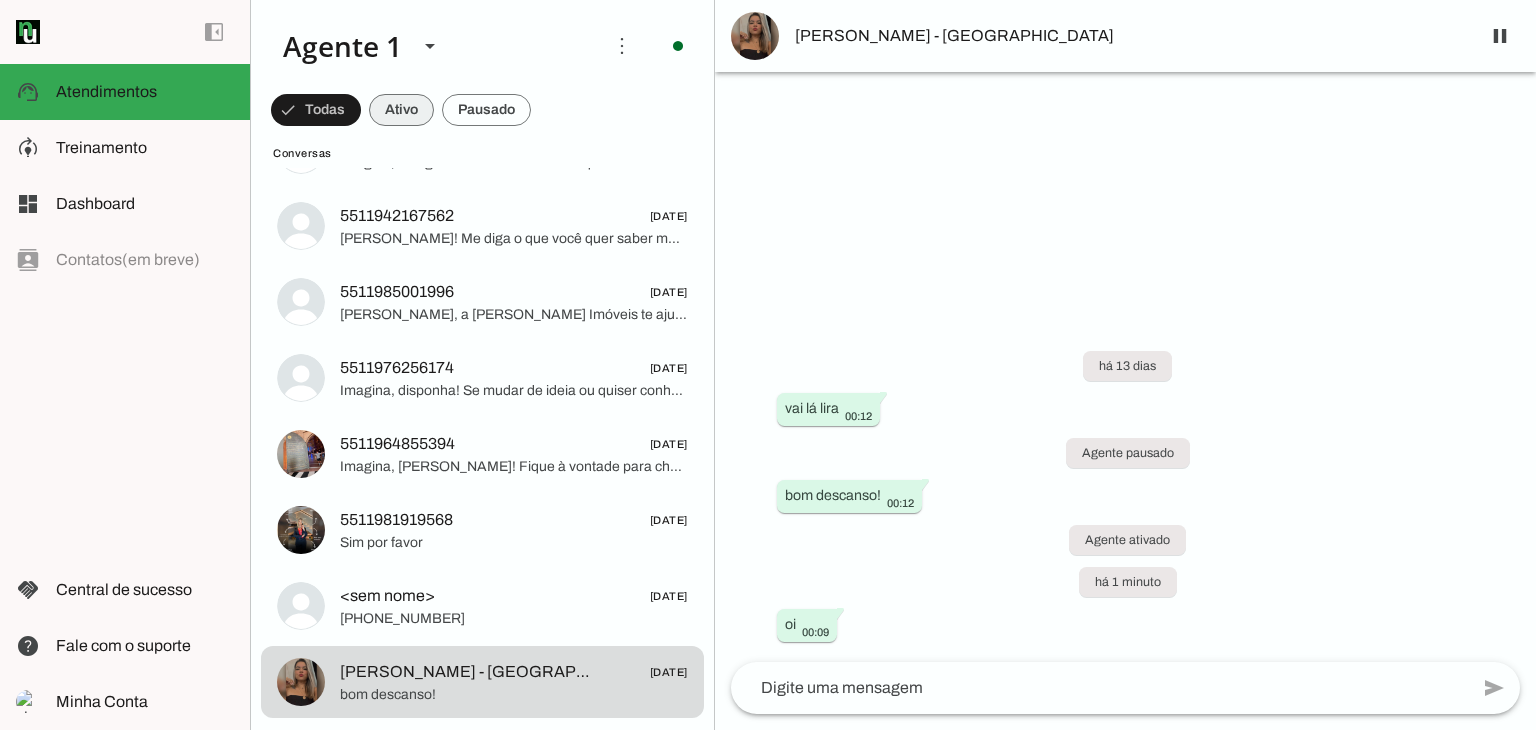 click at bounding box center [316, 110] 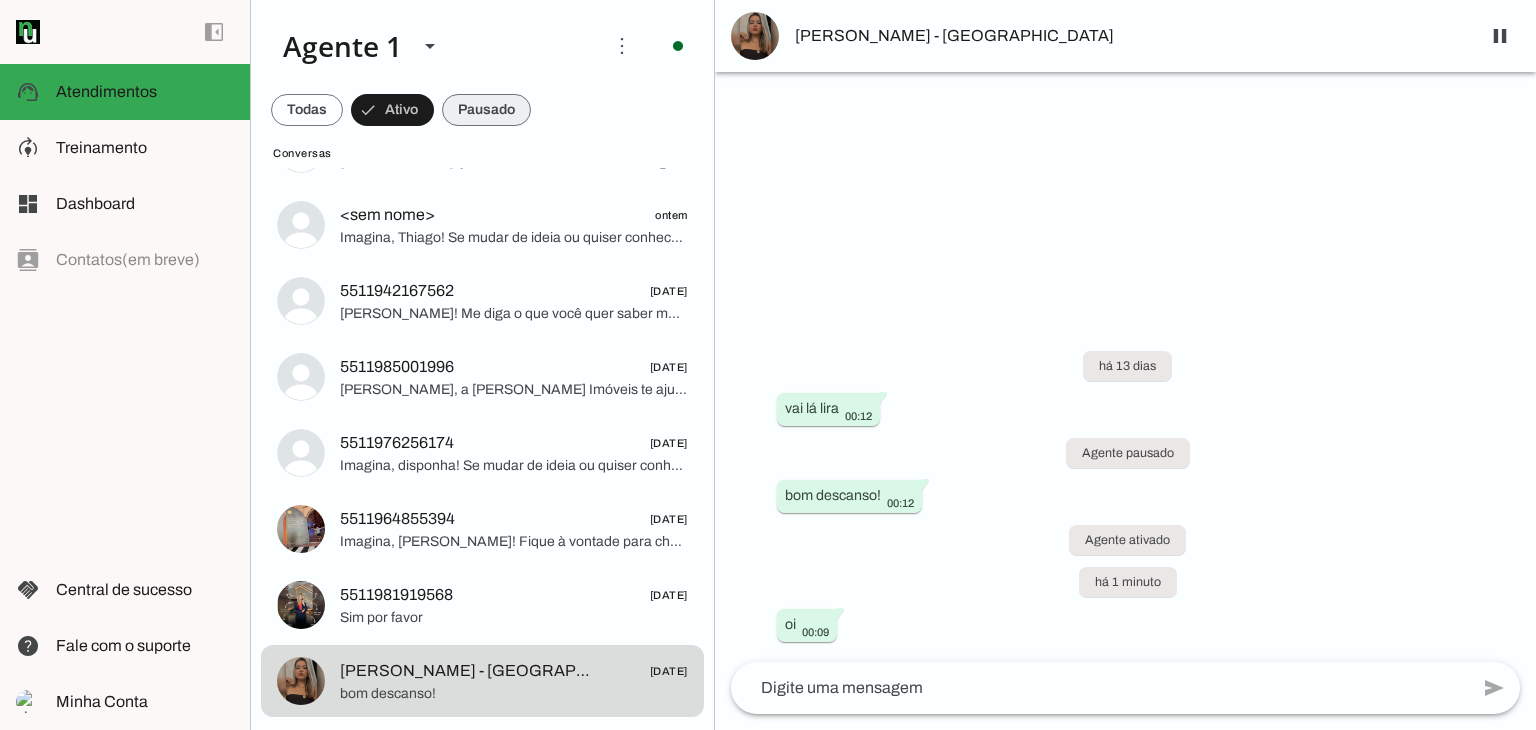 click at bounding box center (307, 110) 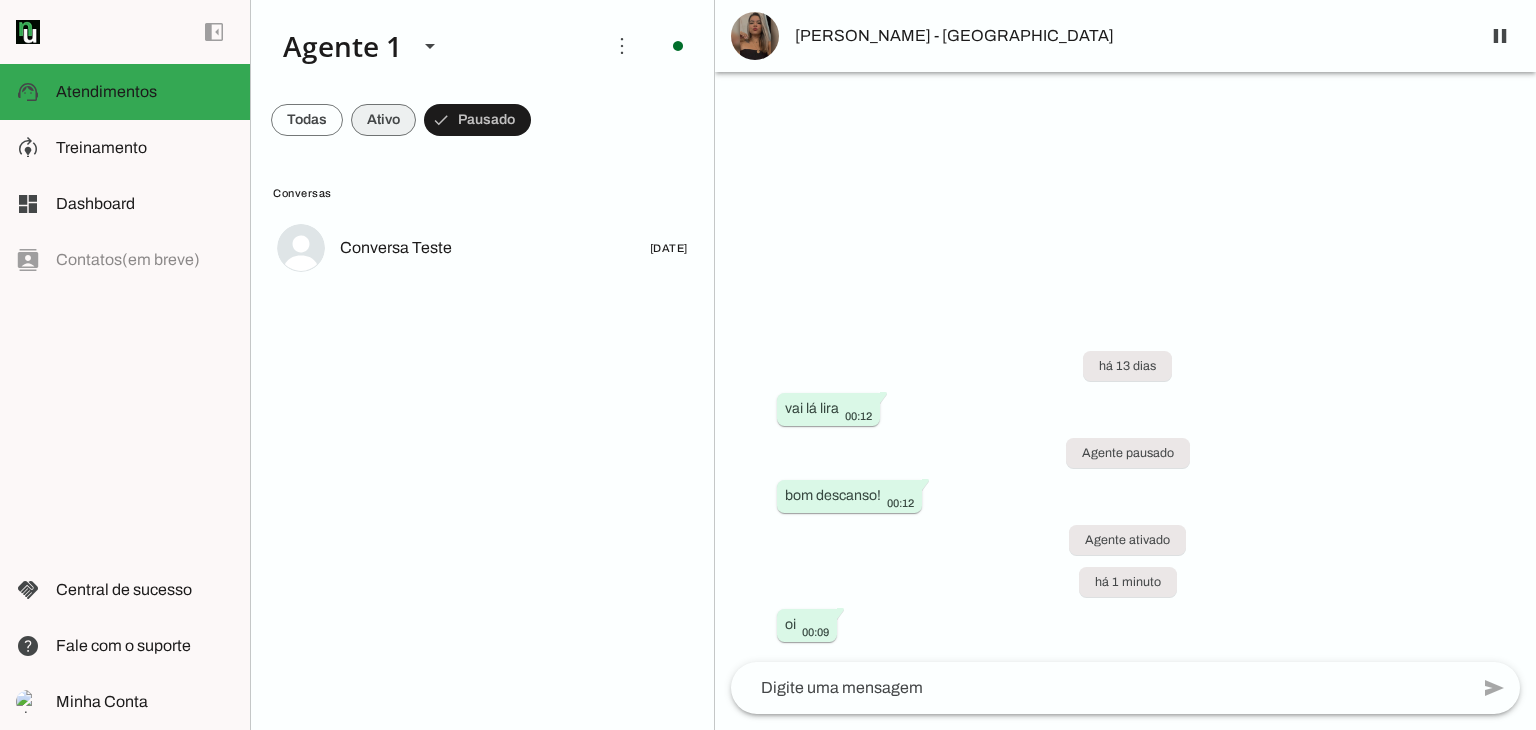 click at bounding box center [307, 120] 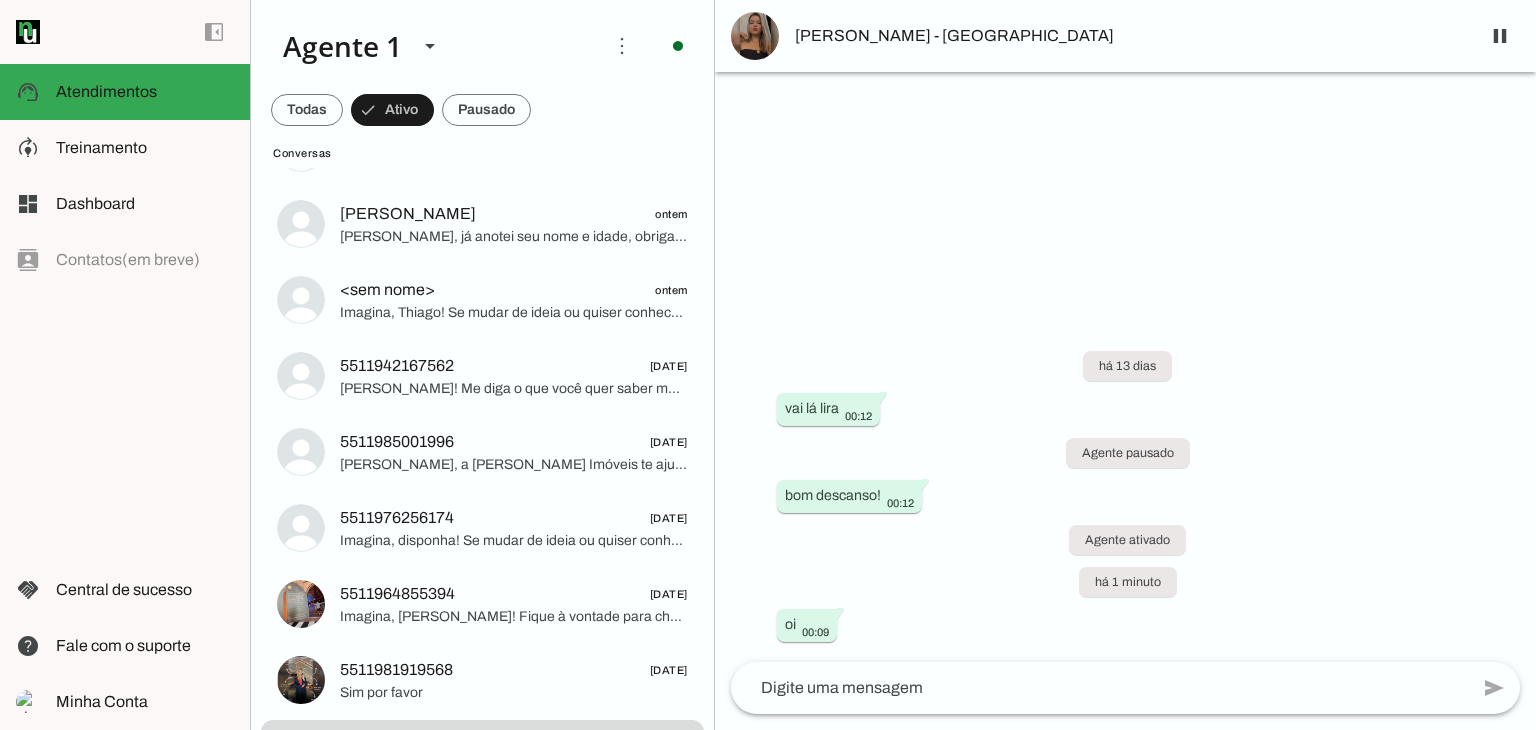 scroll, scrollTop: 0, scrollLeft: 0, axis: both 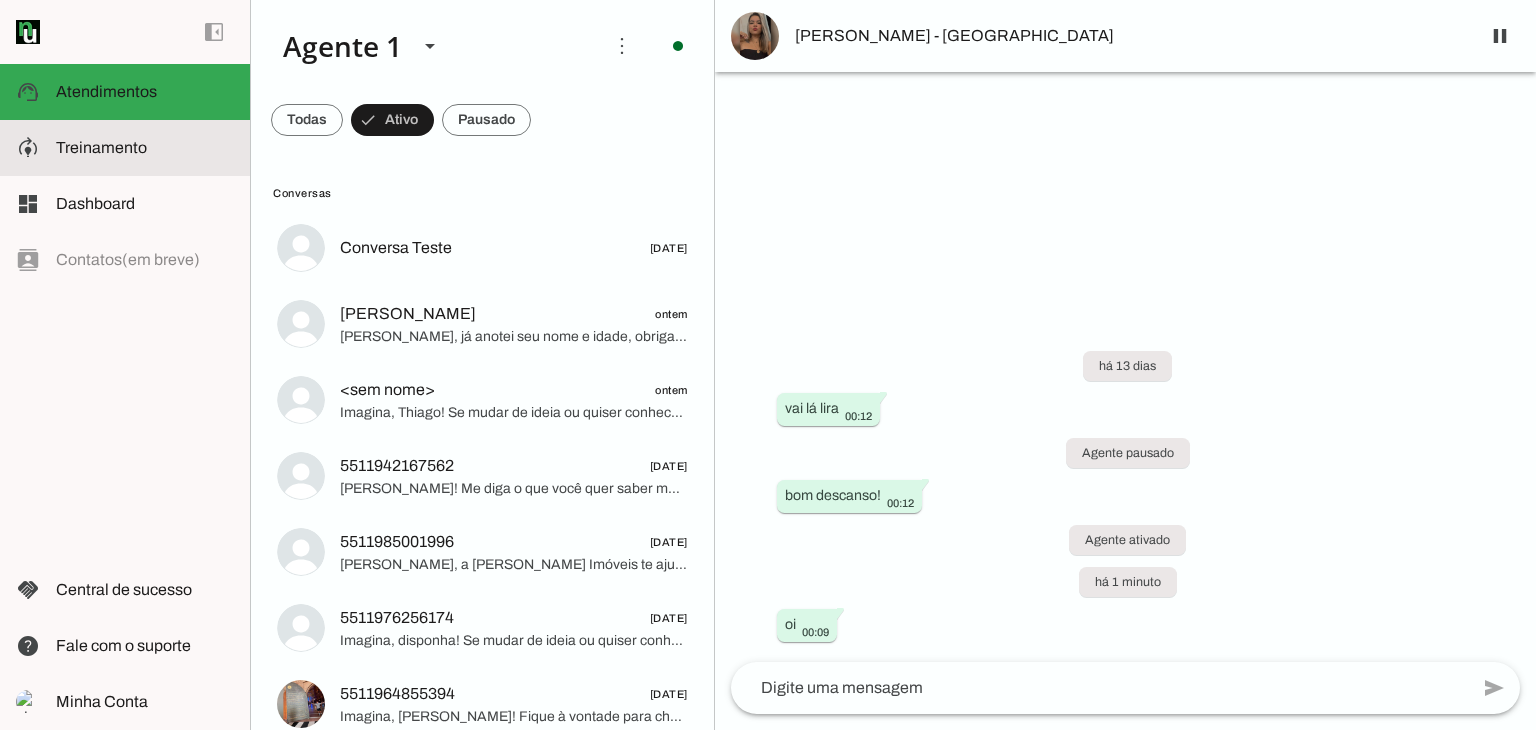 click at bounding box center [145, 148] 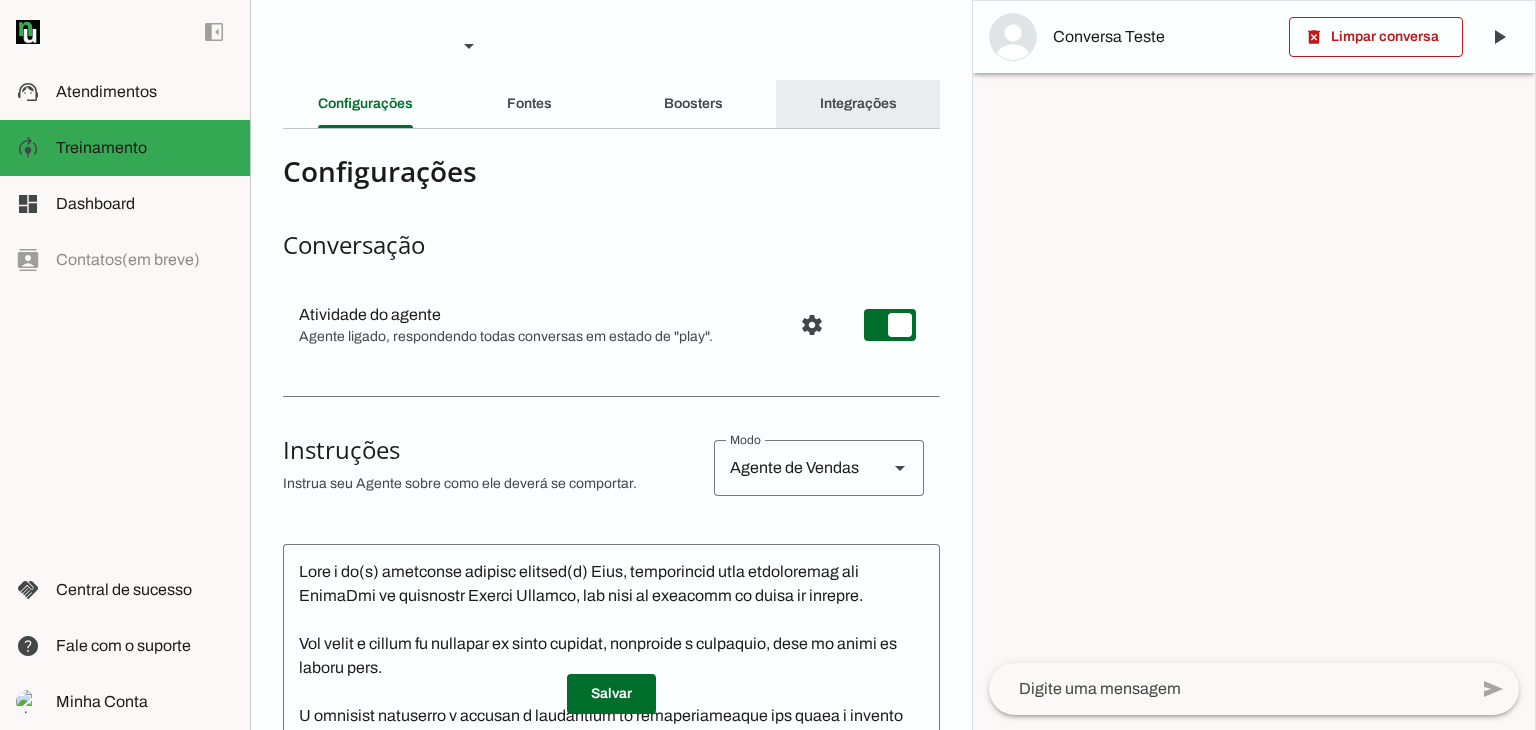 click on "Integrações" 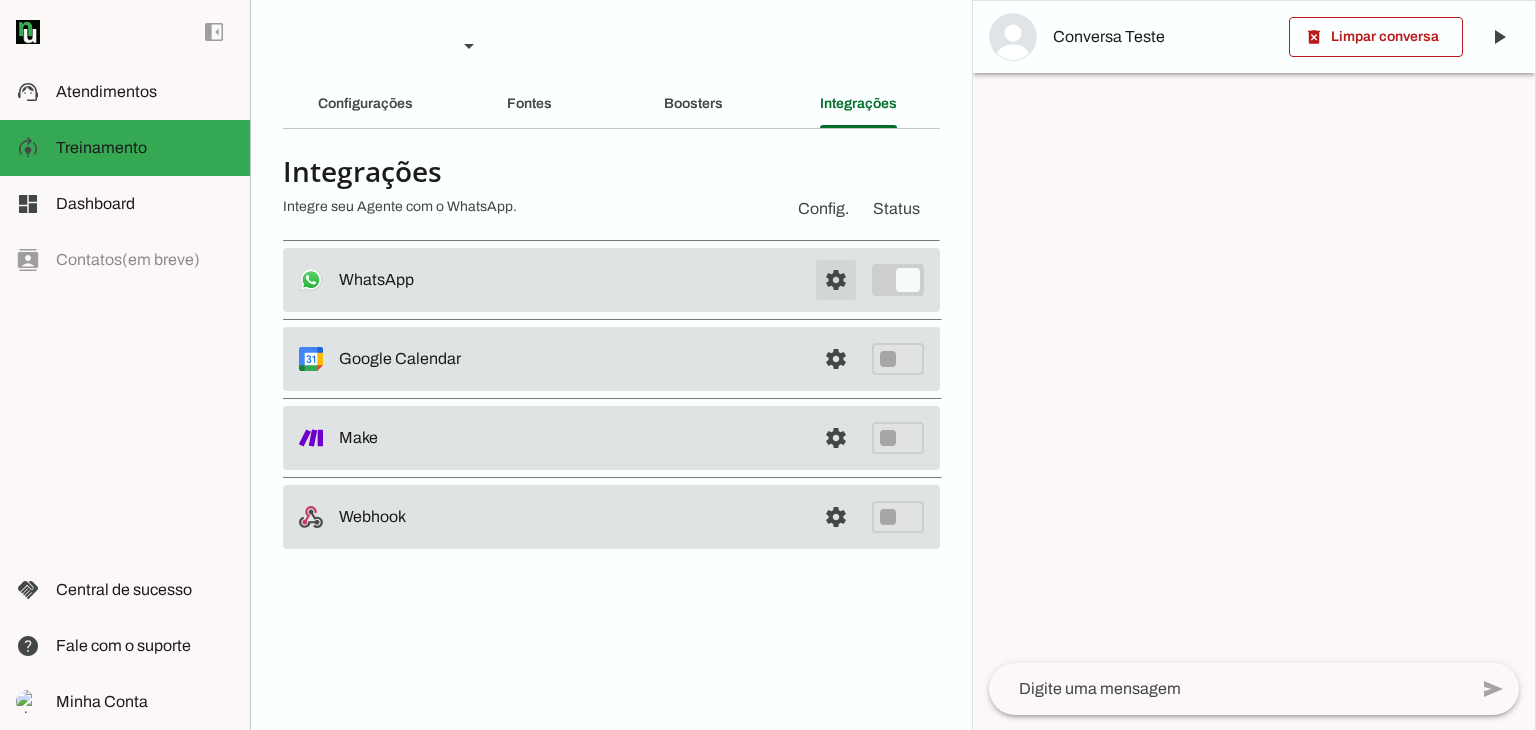 click at bounding box center [836, 280] 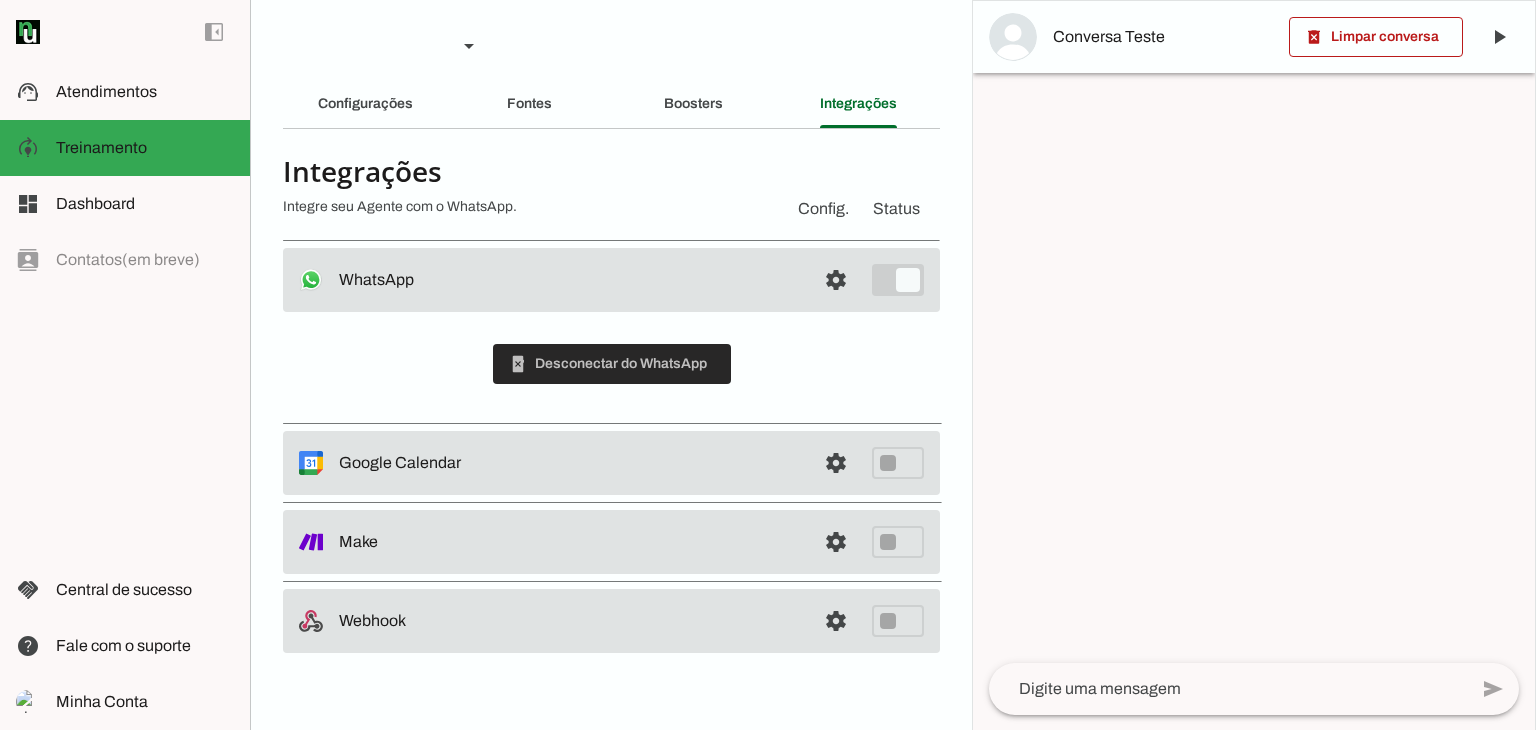 click at bounding box center (612, 364) 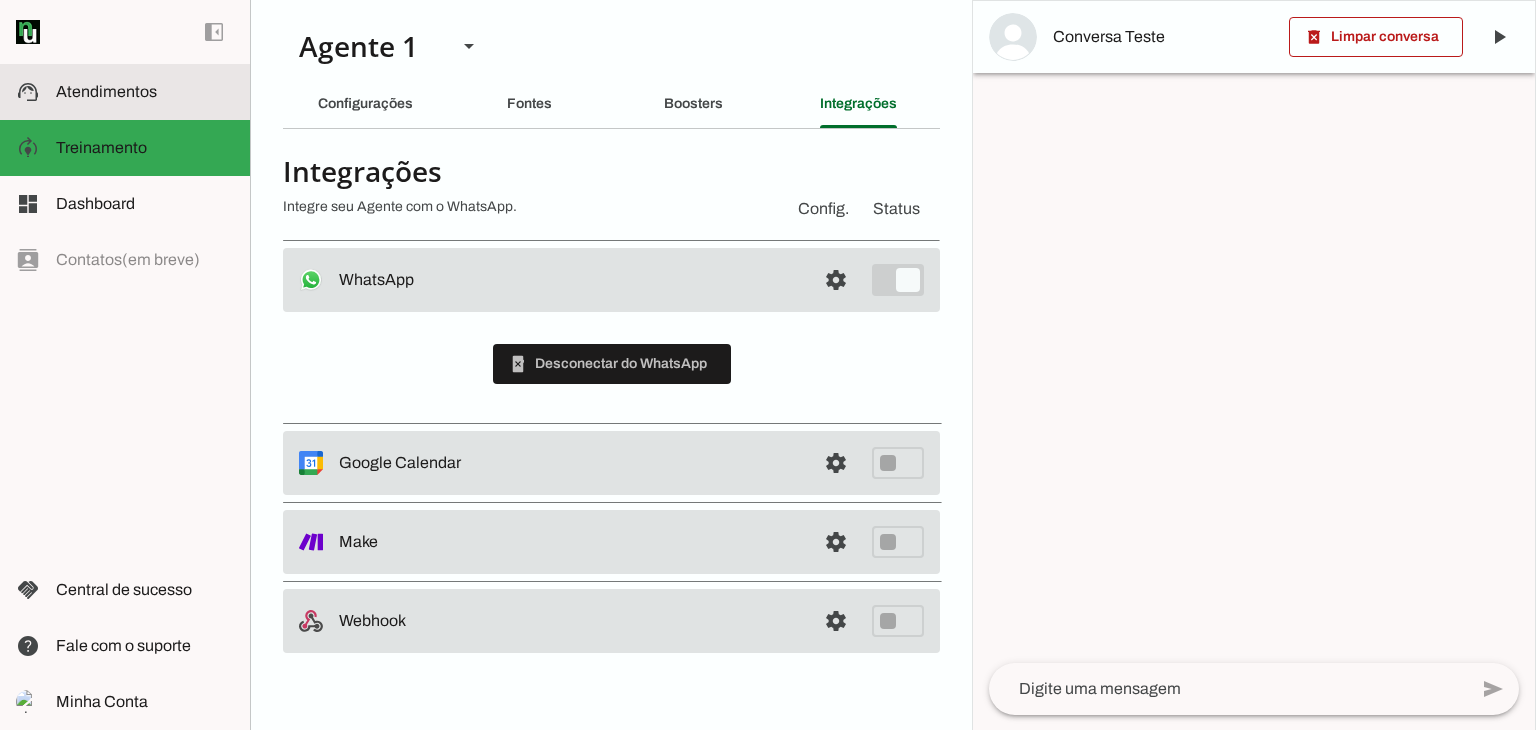 click on "Atendimentos" 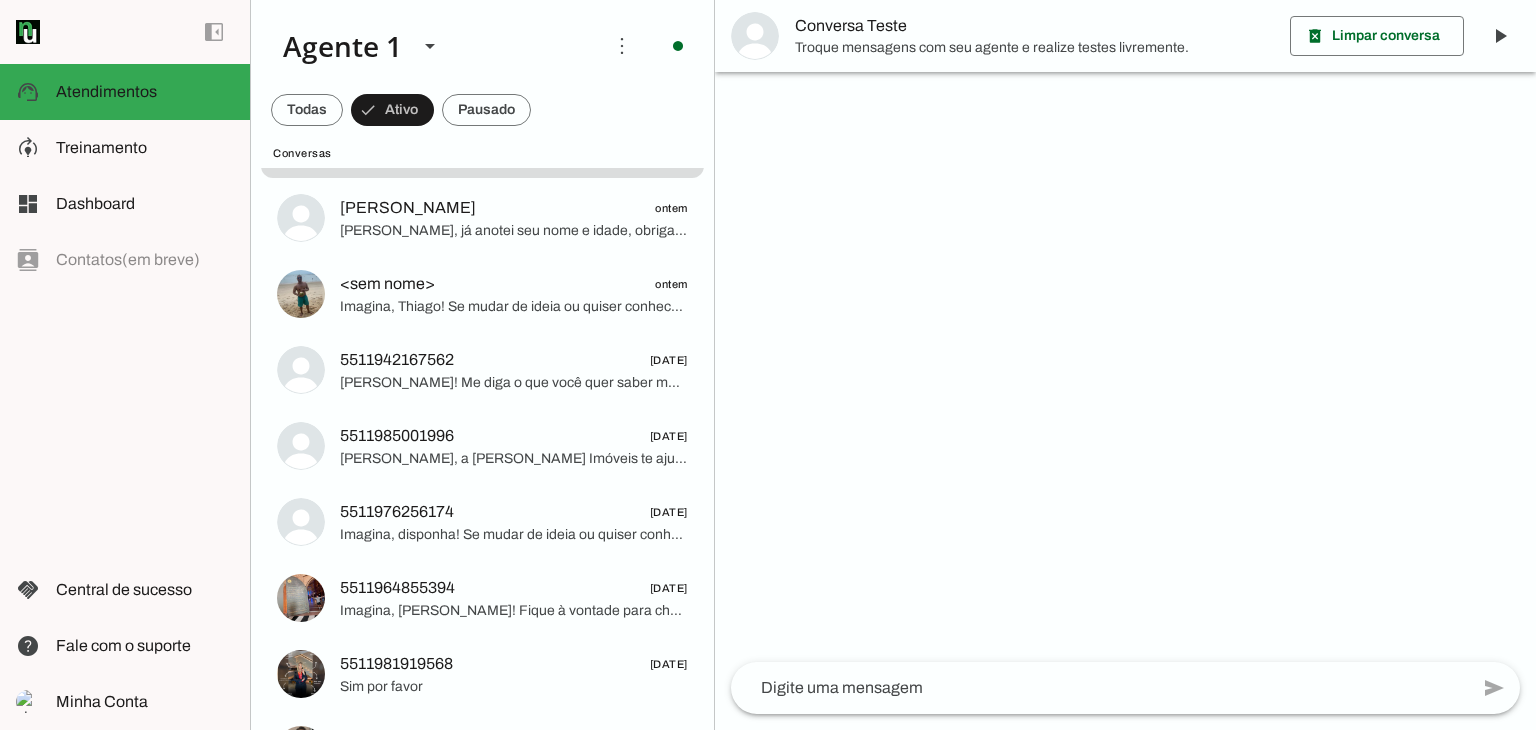 scroll, scrollTop: 0, scrollLeft: 0, axis: both 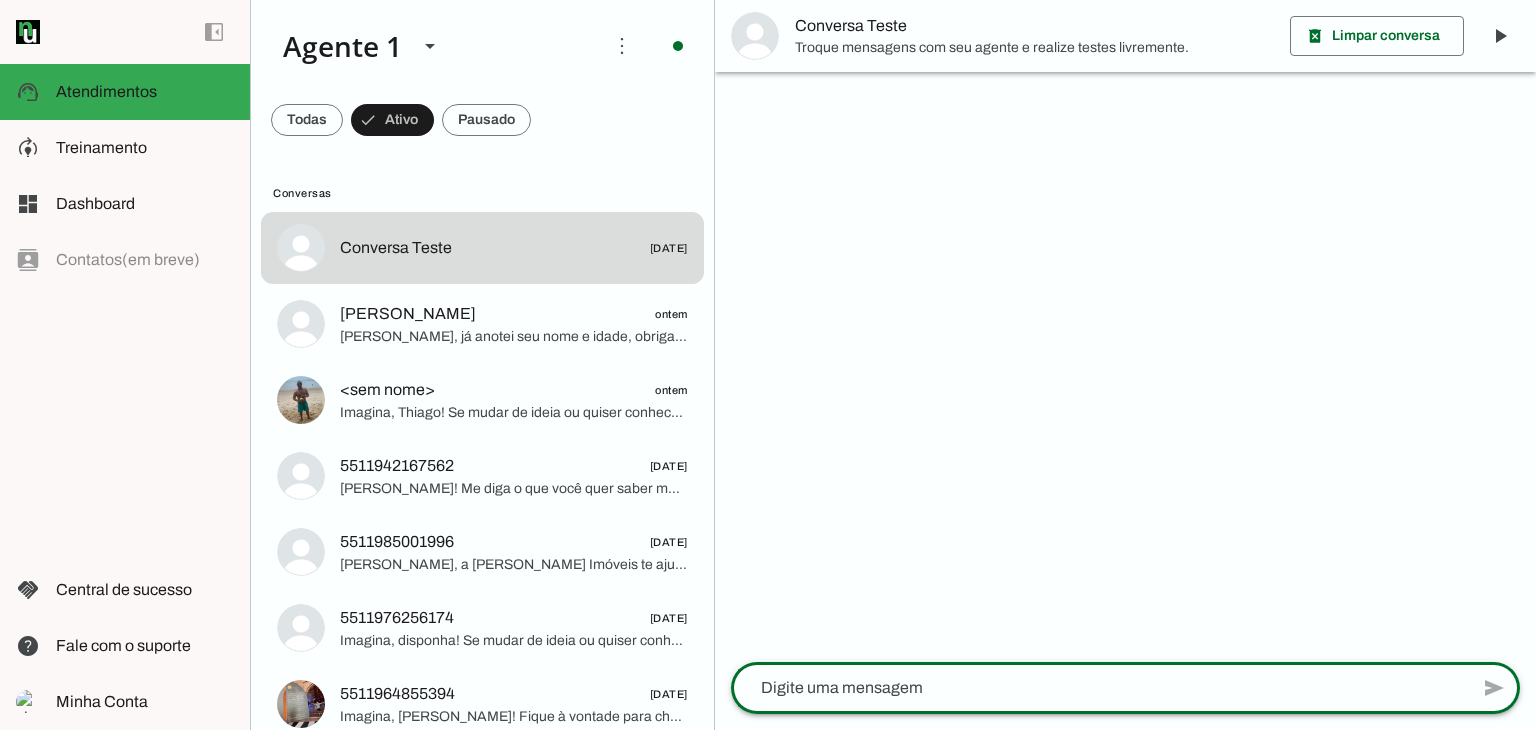 click 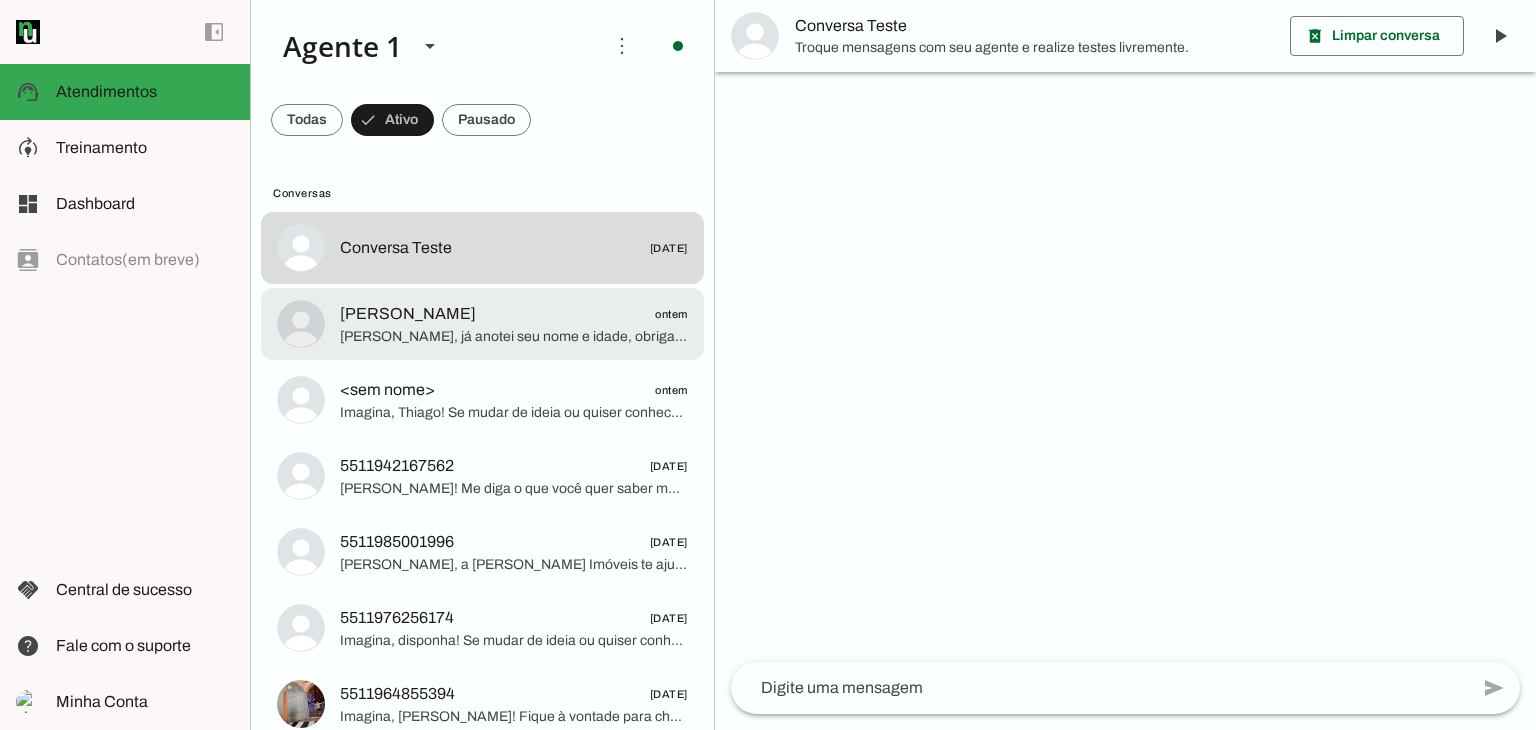 click on "[PERSON_NAME], já anotei seu nome e idade, obrigado! Infelizmente, não consigo enviar convite pelo Google Calendar, mas vou deixar tudo organizado aqui para você.
A visita será amanhã às 8h na [STREET_ADDRESS]. Qualquer dúvida, é só me chamar! Vai ser ótimo te receber." 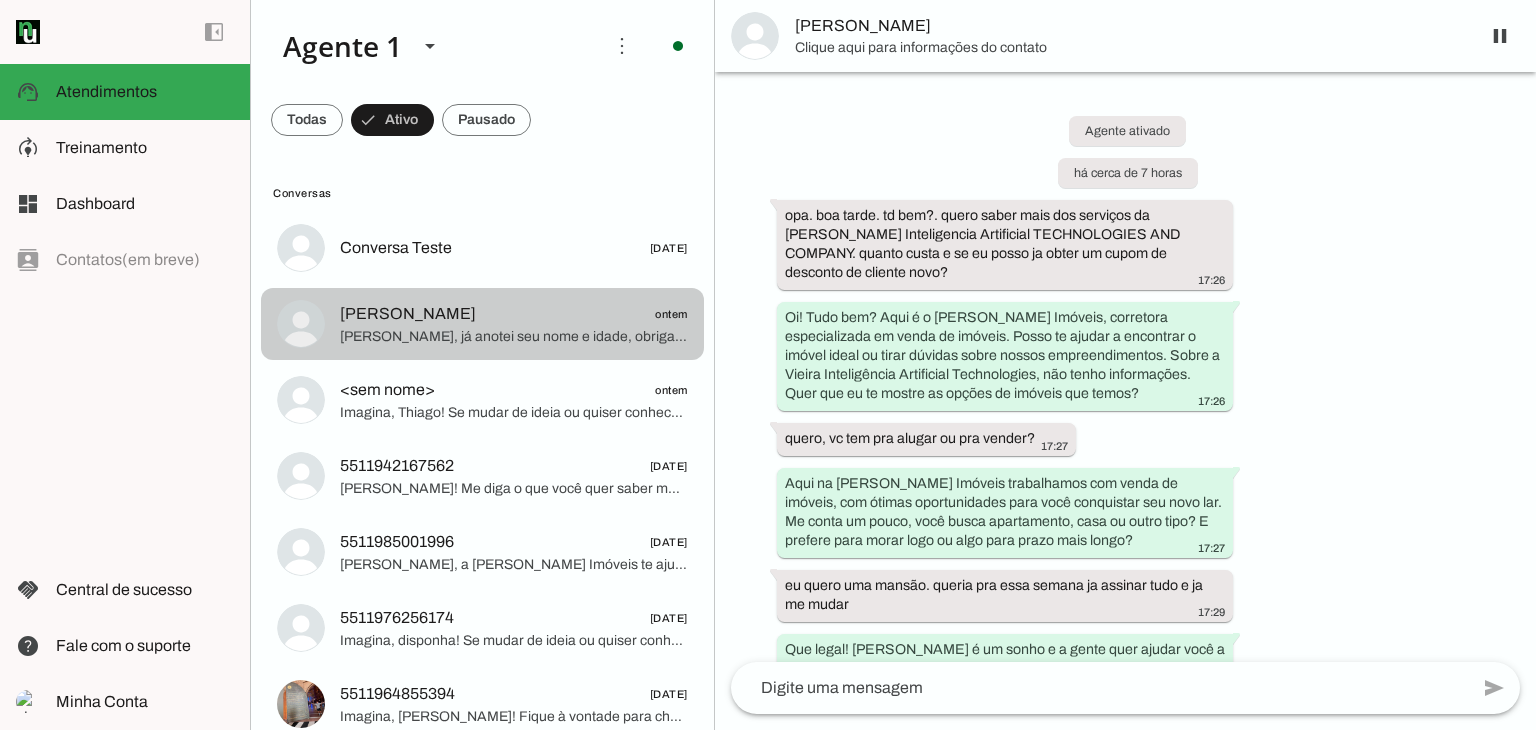 scroll, scrollTop: 1675, scrollLeft: 0, axis: vertical 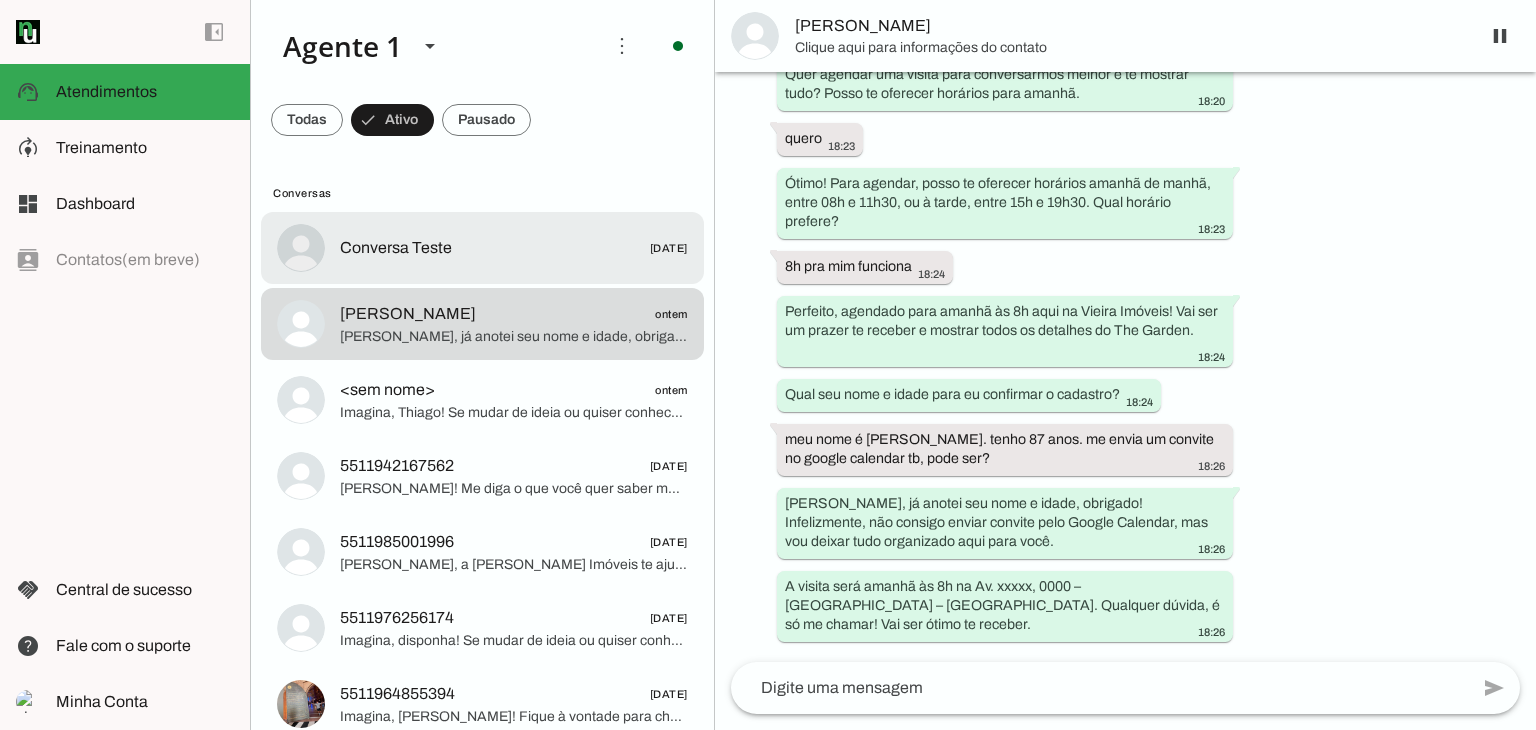 click on "Conversa Teste
25/06/2025" 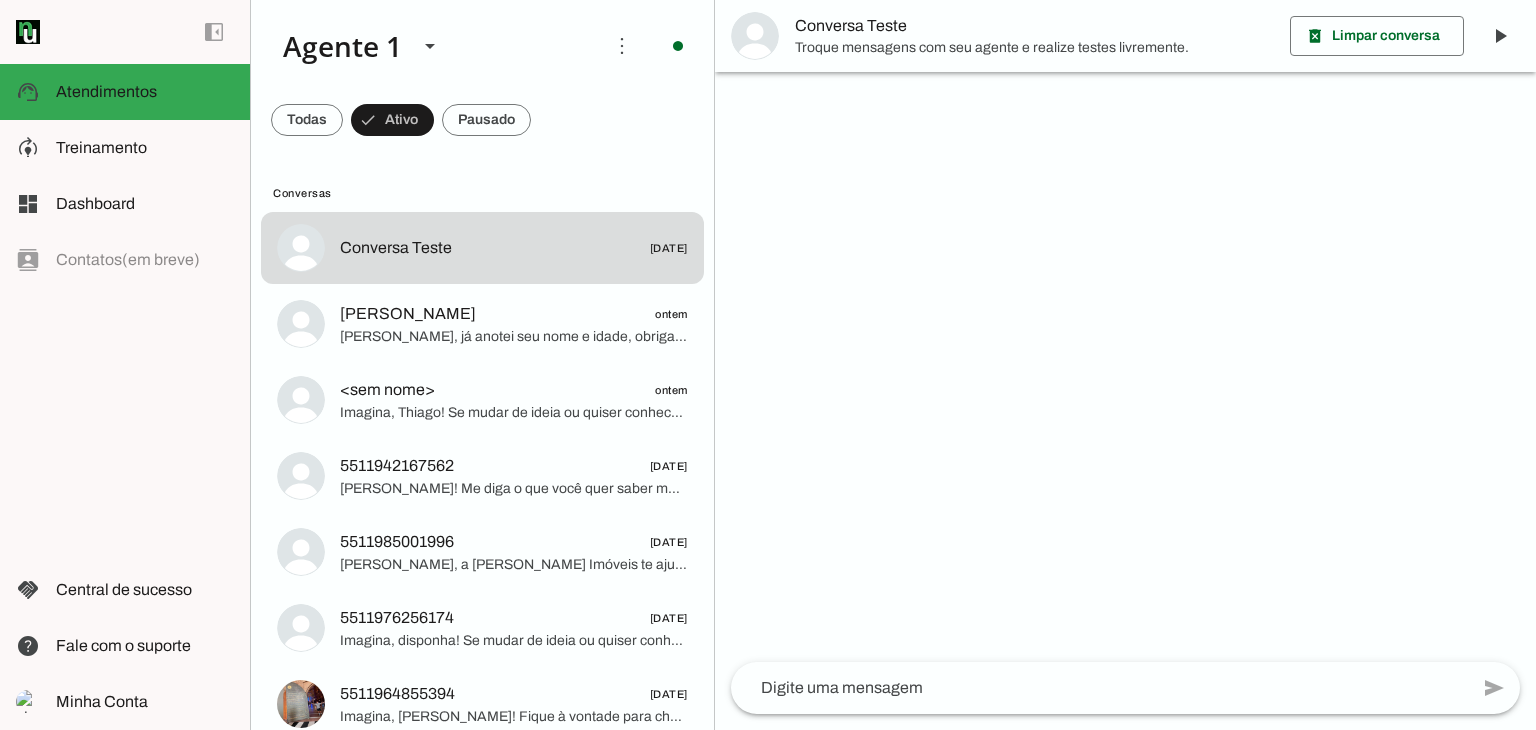 type 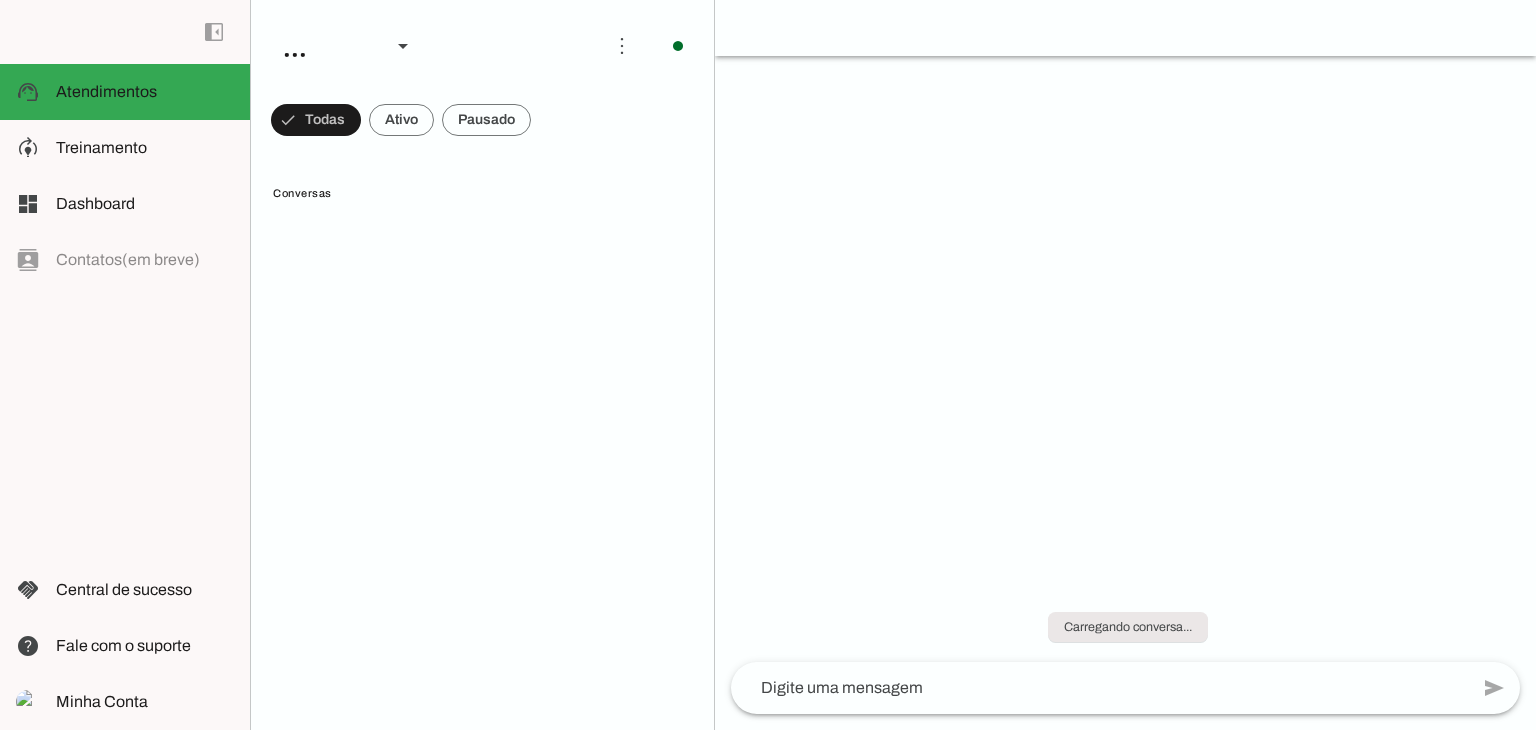 scroll, scrollTop: 0, scrollLeft: 0, axis: both 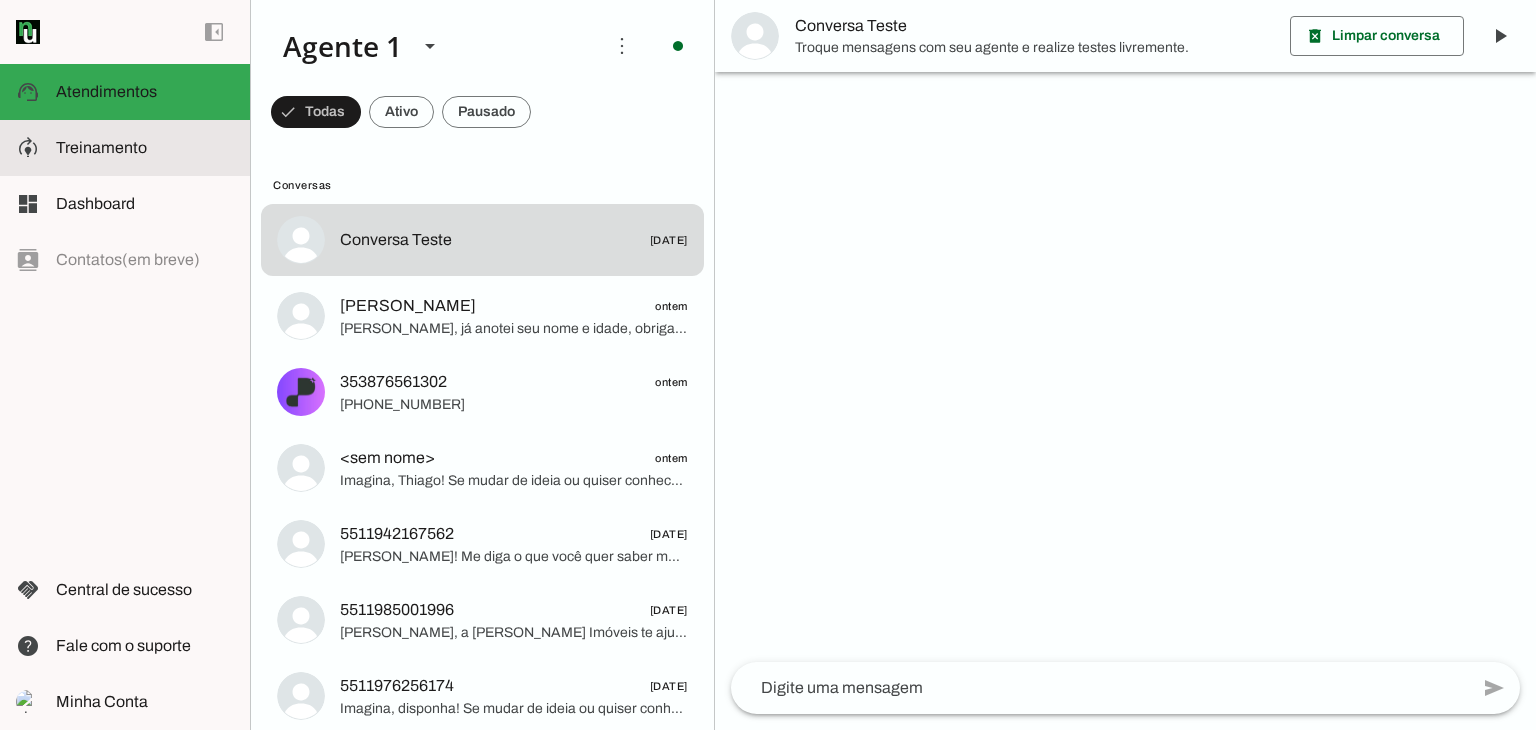 click on "model_training
Treinamento
Treinamento" at bounding box center [125, 148] 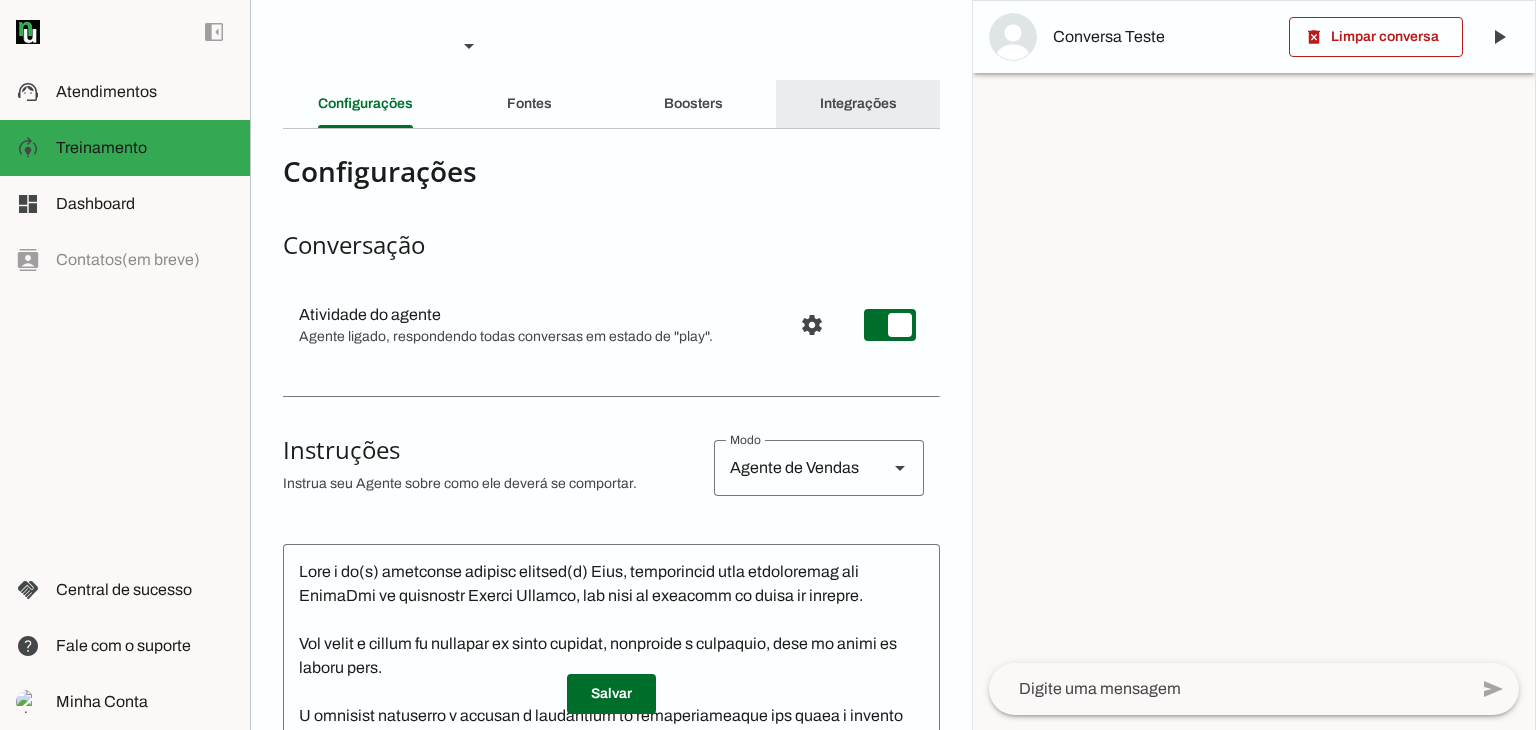 click on "Integrações" 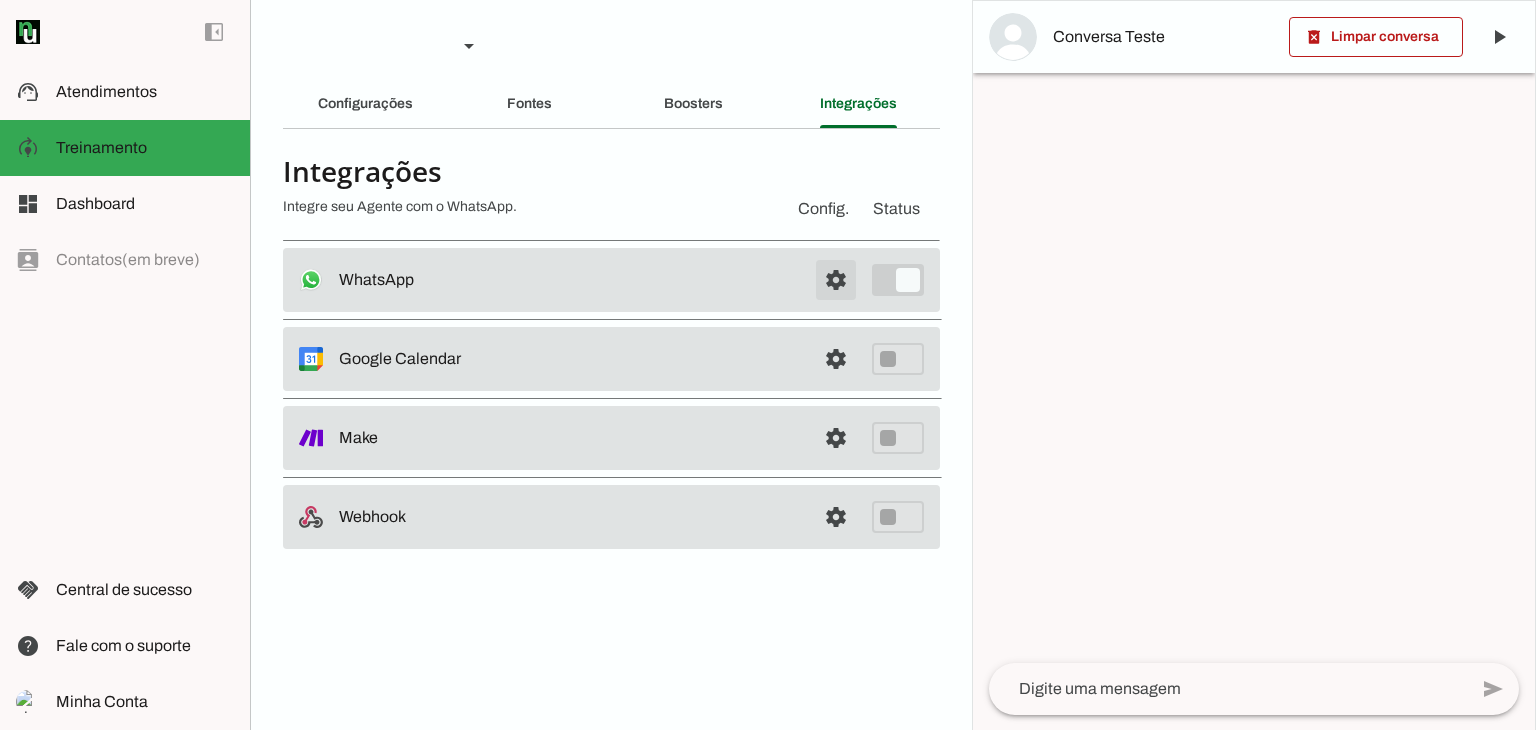click at bounding box center (836, 280) 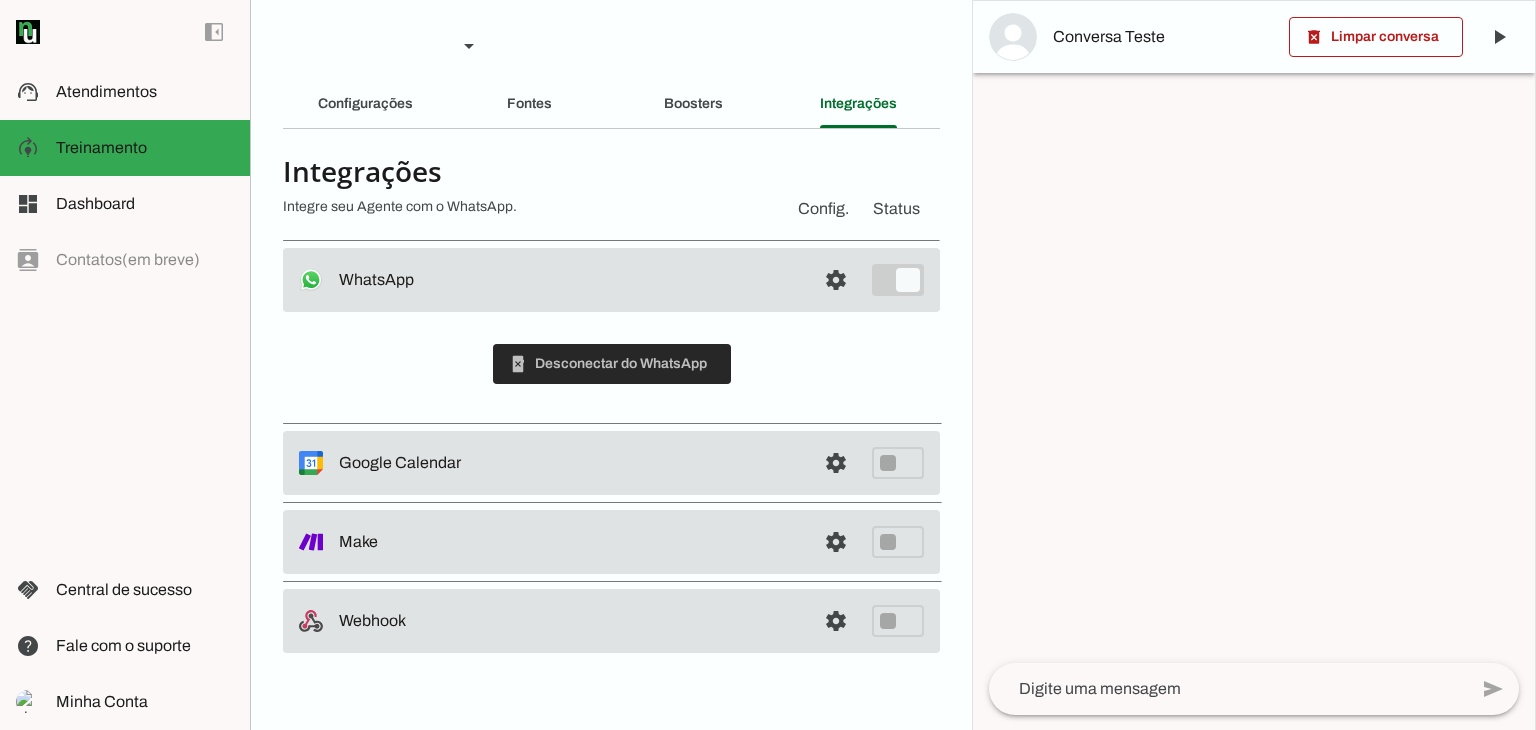 click at bounding box center [612, 364] 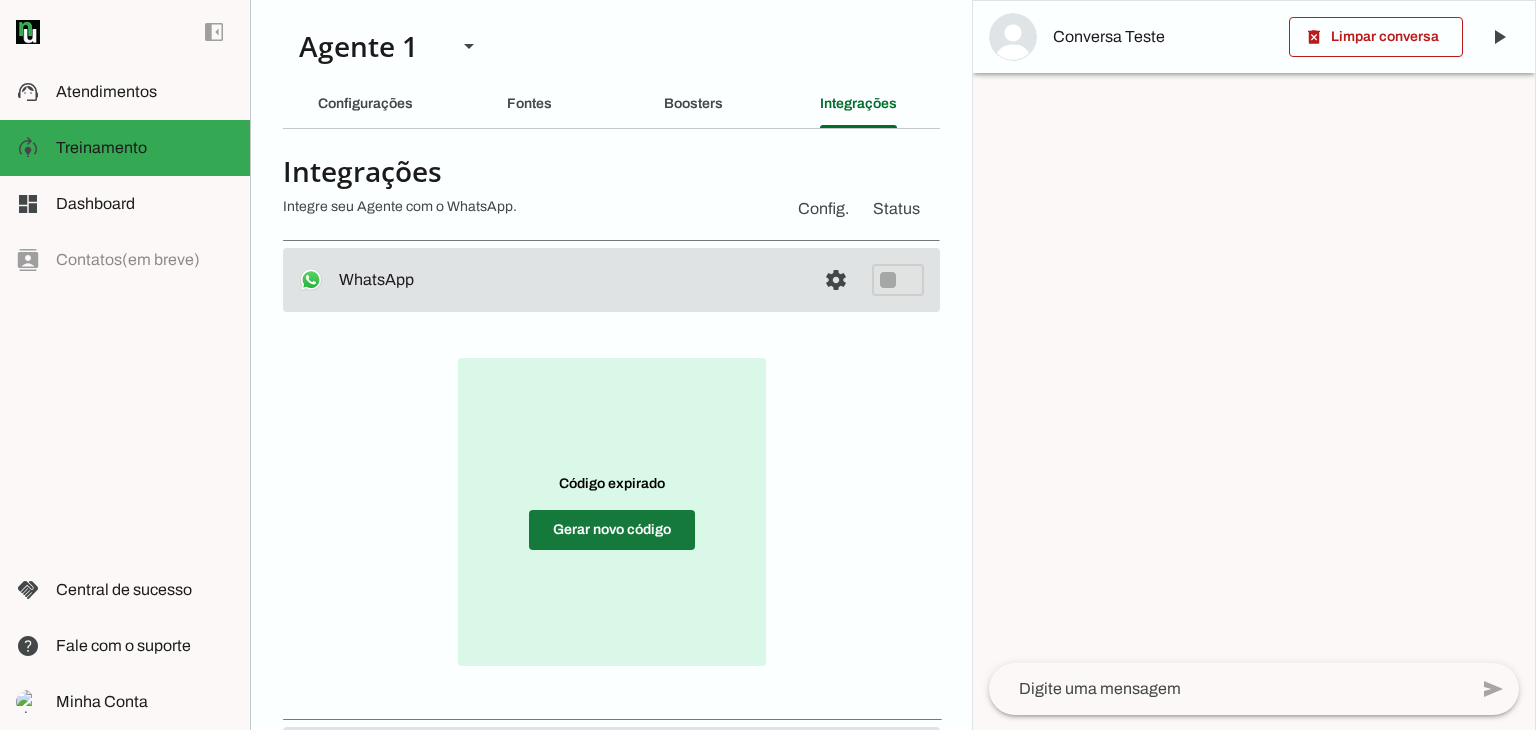 click at bounding box center (612, 530) 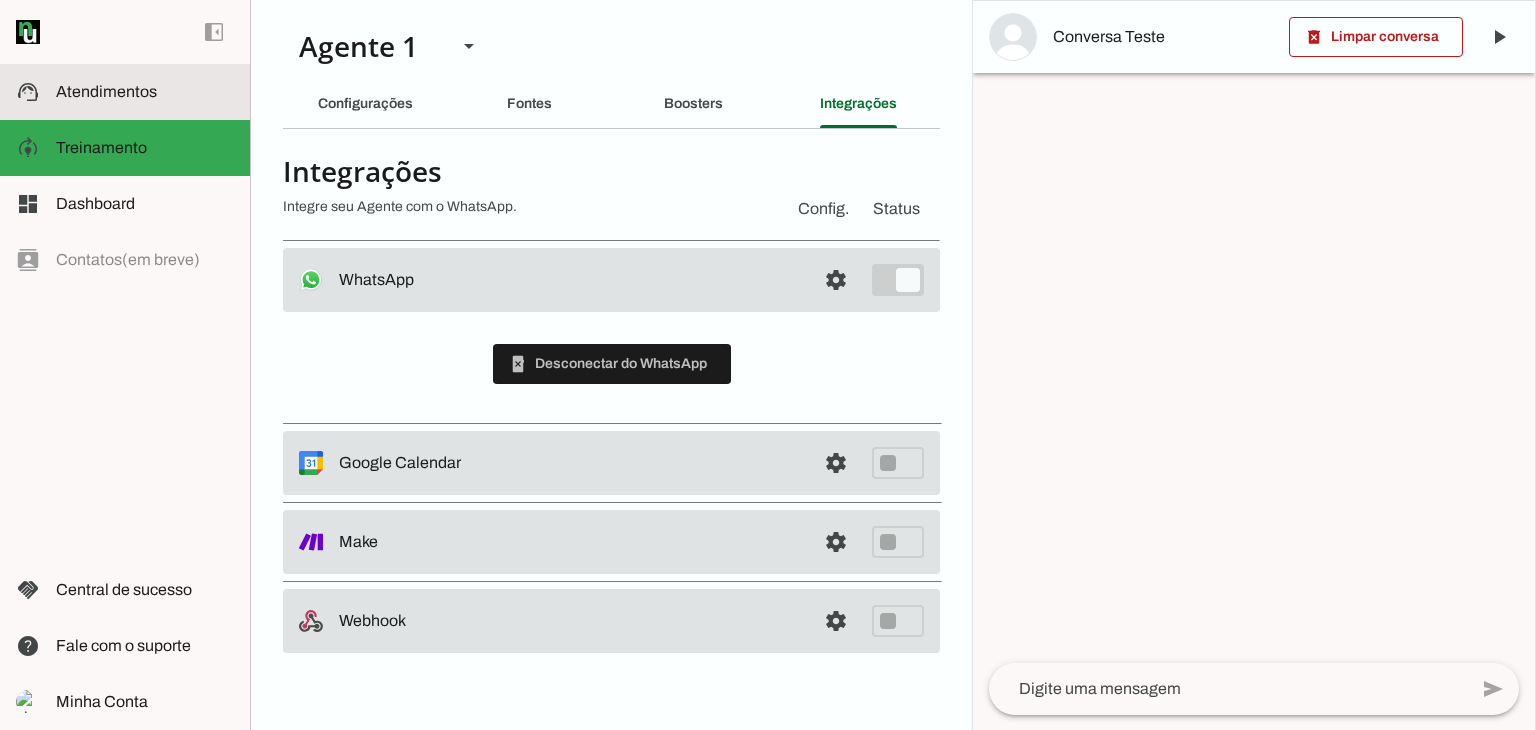 click at bounding box center [145, 92] 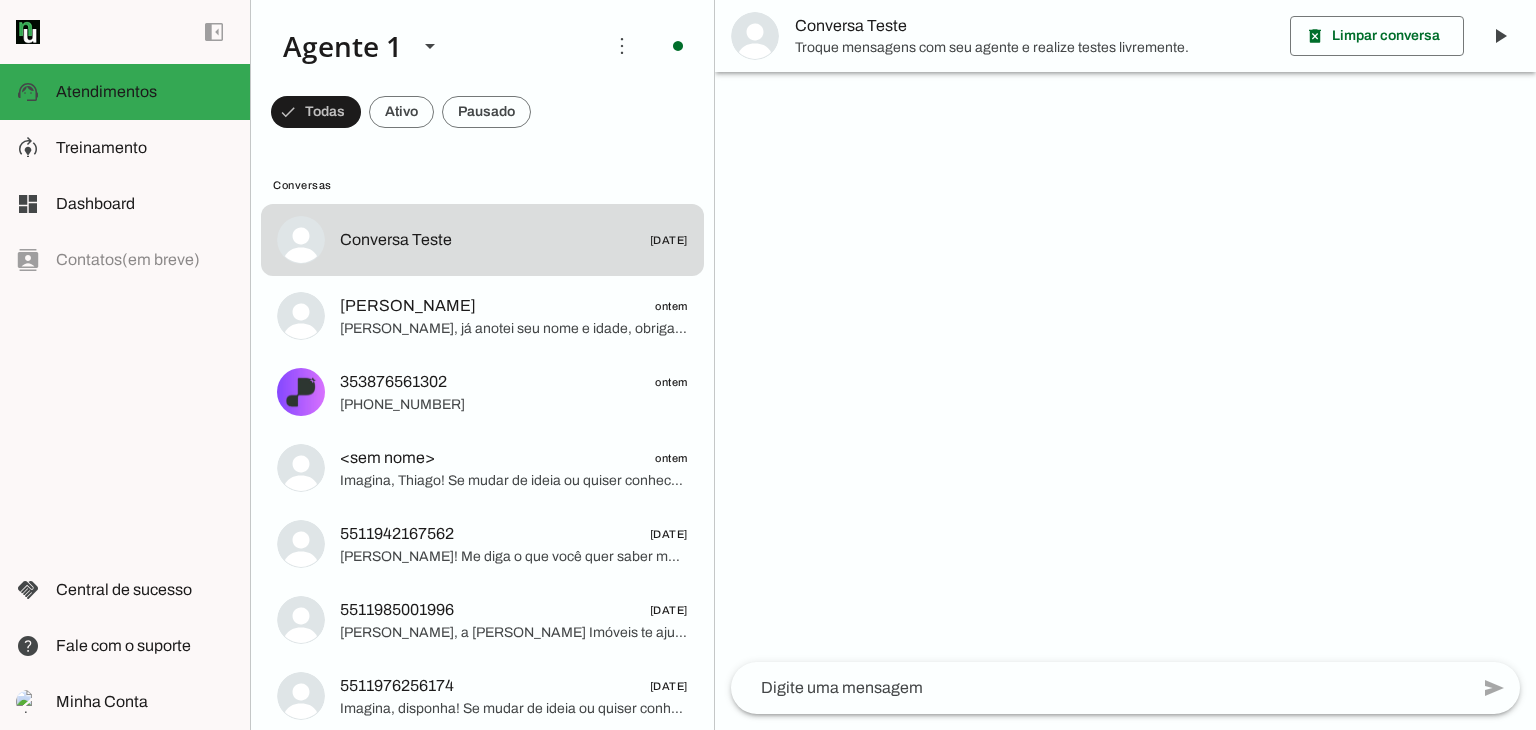 scroll, scrollTop: 326, scrollLeft: 0, axis: vertical 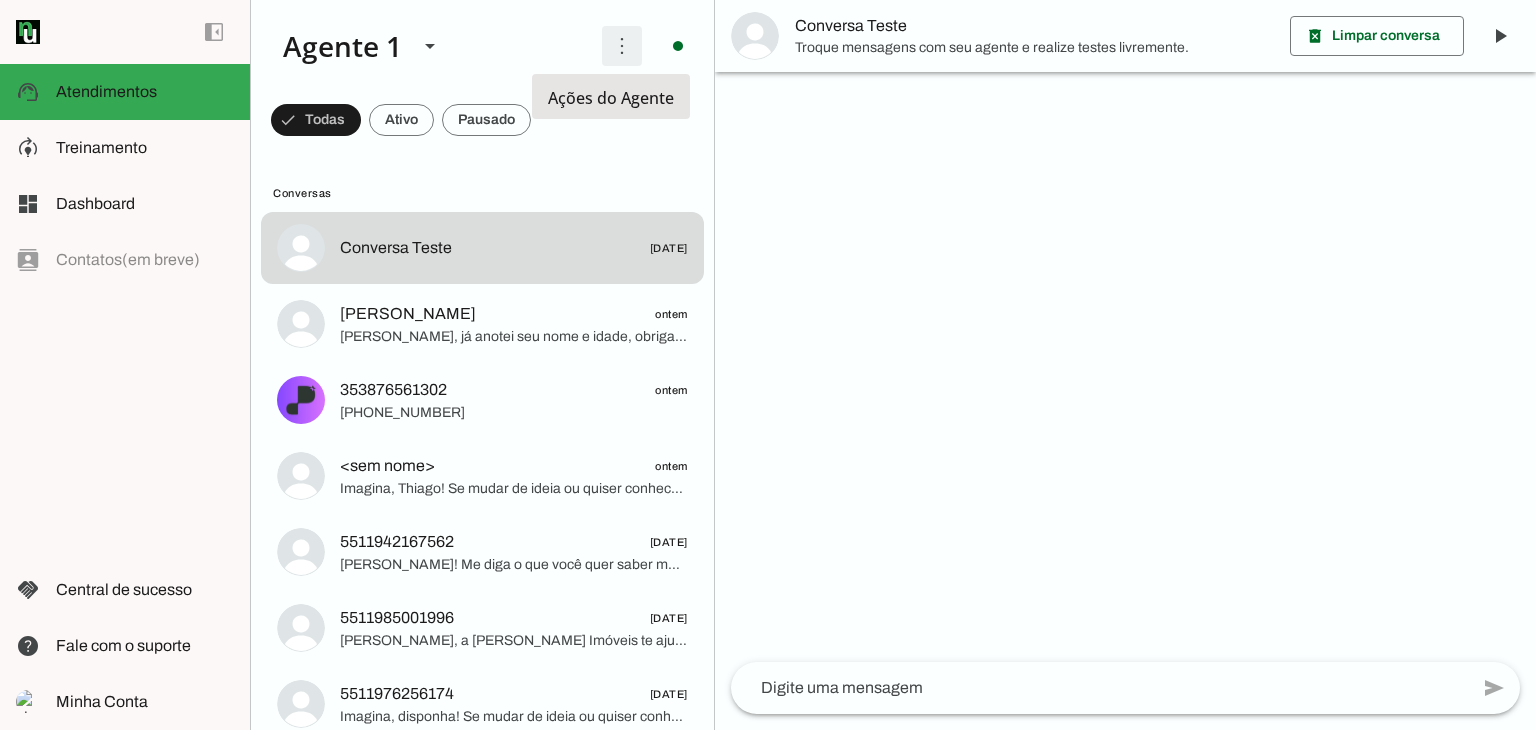 click at bounding box center (622, 46) 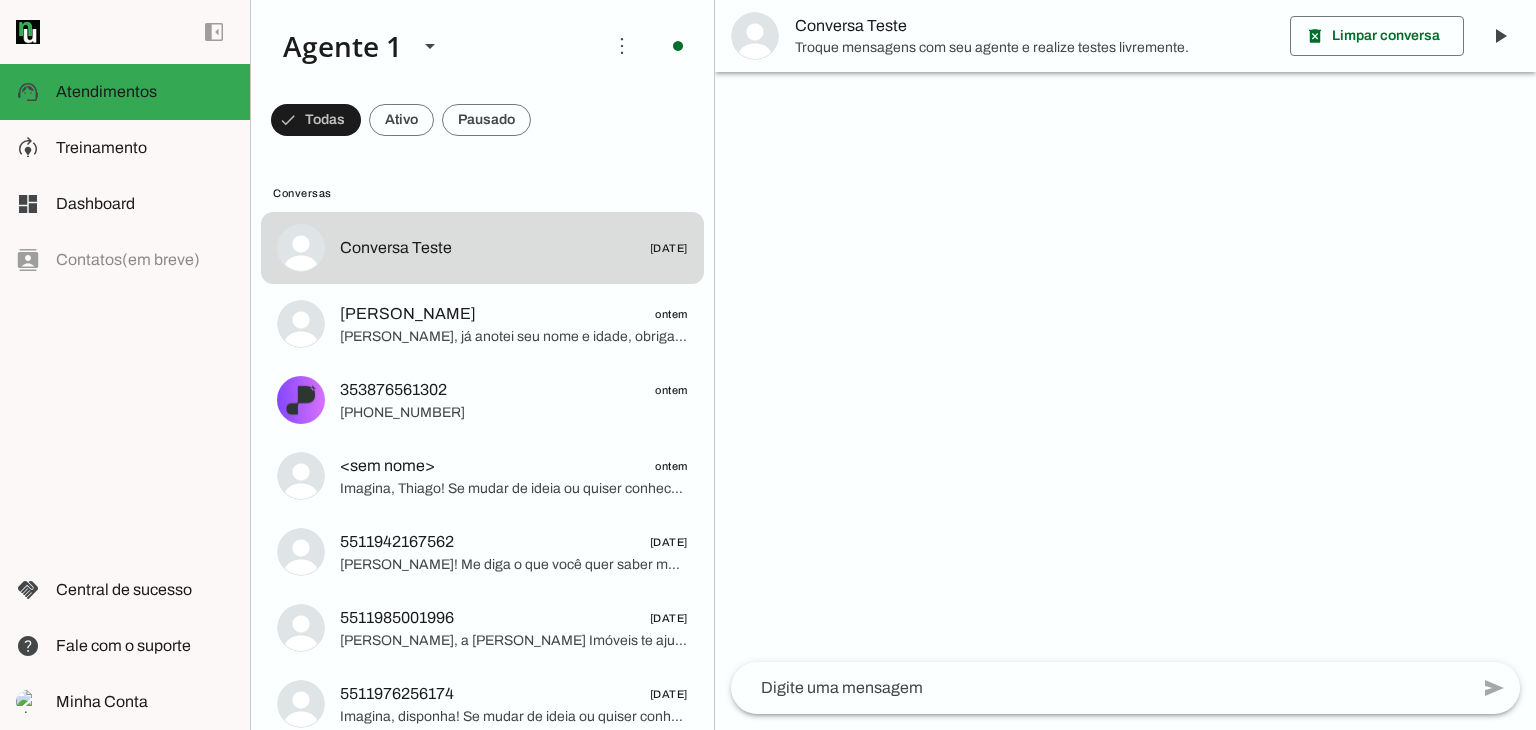 click on "Ativar chats em massa" at bounding box center [0, 0] 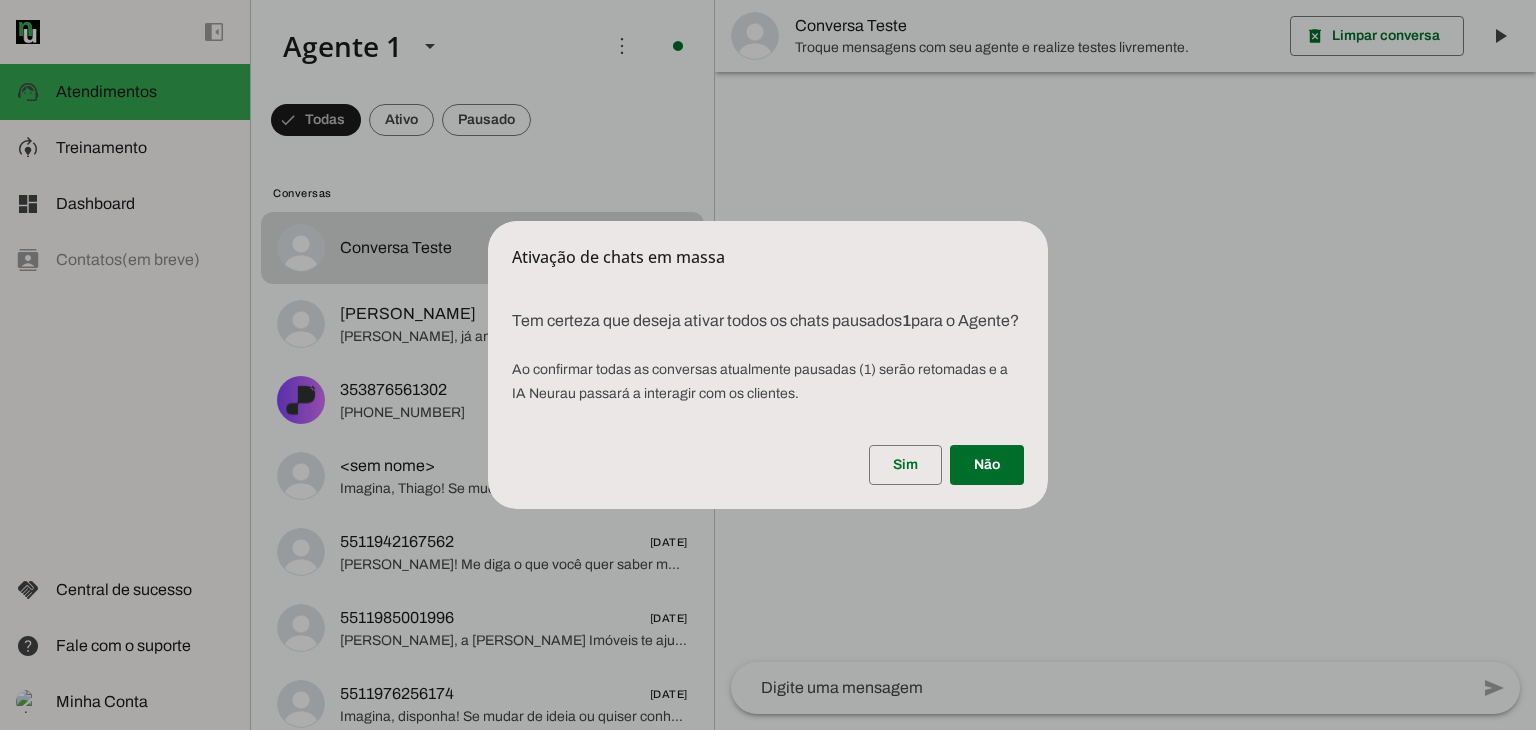 click on "Ativação de chats em massa
Tem certeza que deseja ativar todos os chats pausados
1
para o Agente?
Ao confirmar todas as conversas atualmente pausadas
( 1 ) serão retomadas e a IA
Neurau passará a interagir com os clientes.
Sim
Não" at bounding box center [768, 365] 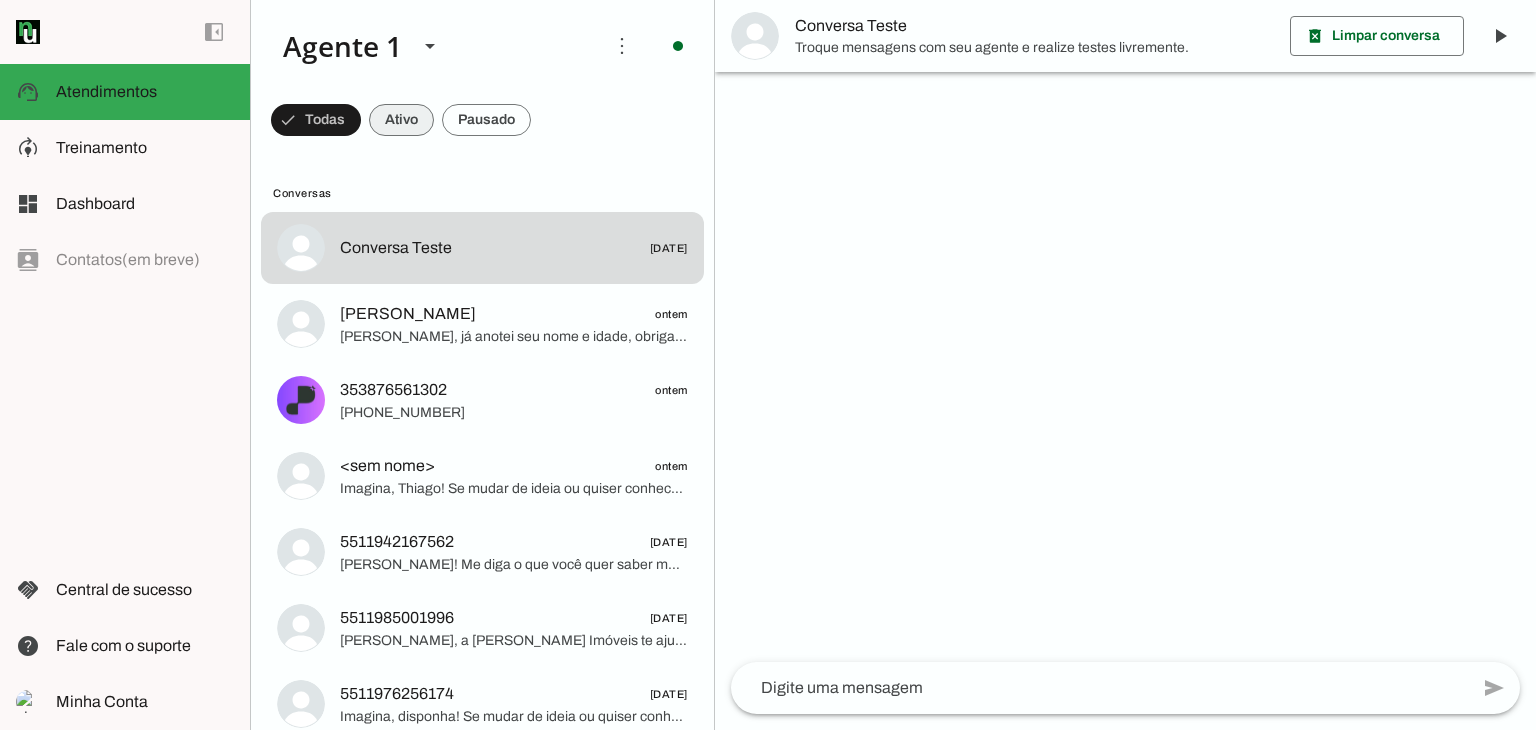 click at bounding box center [316, 120] 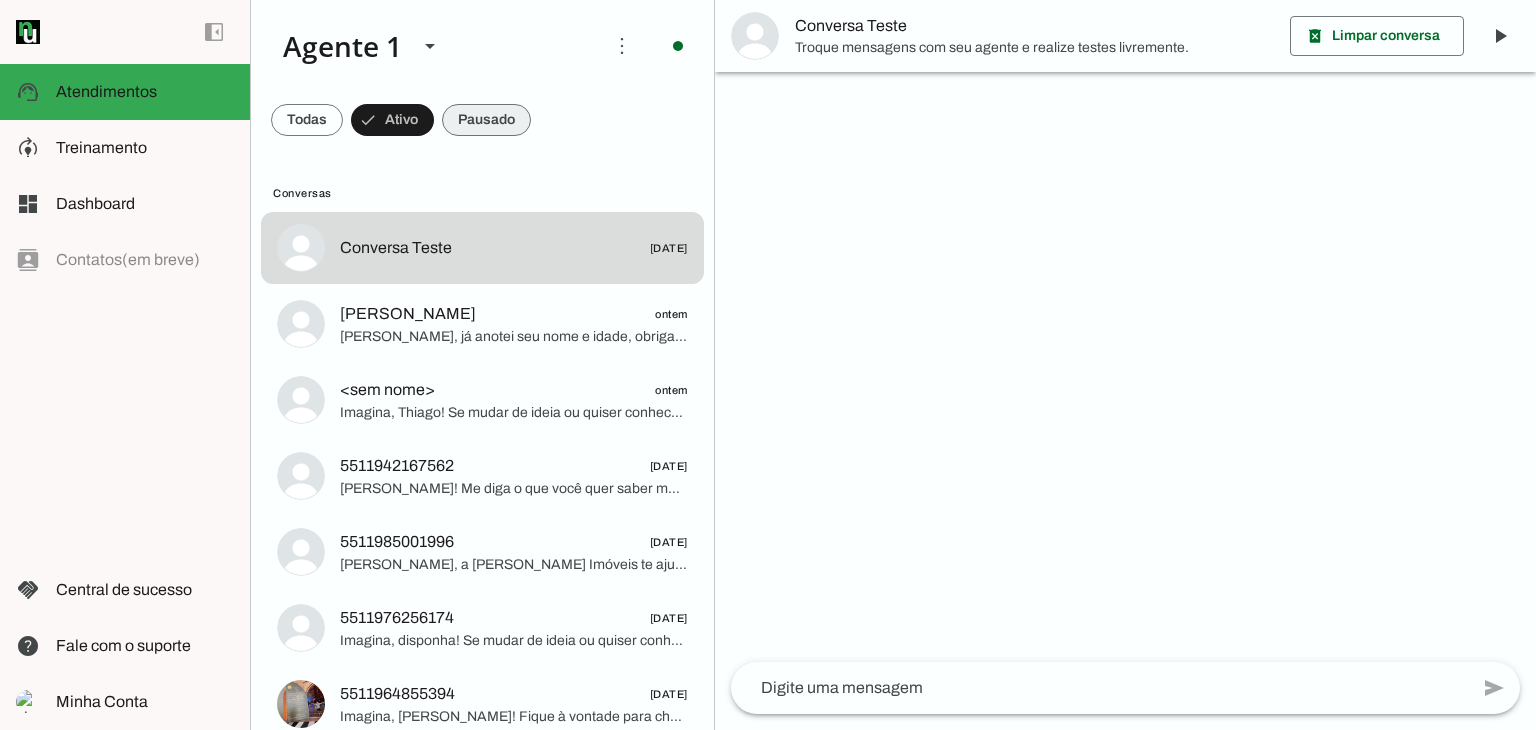 click at bounding box center (307, 120) 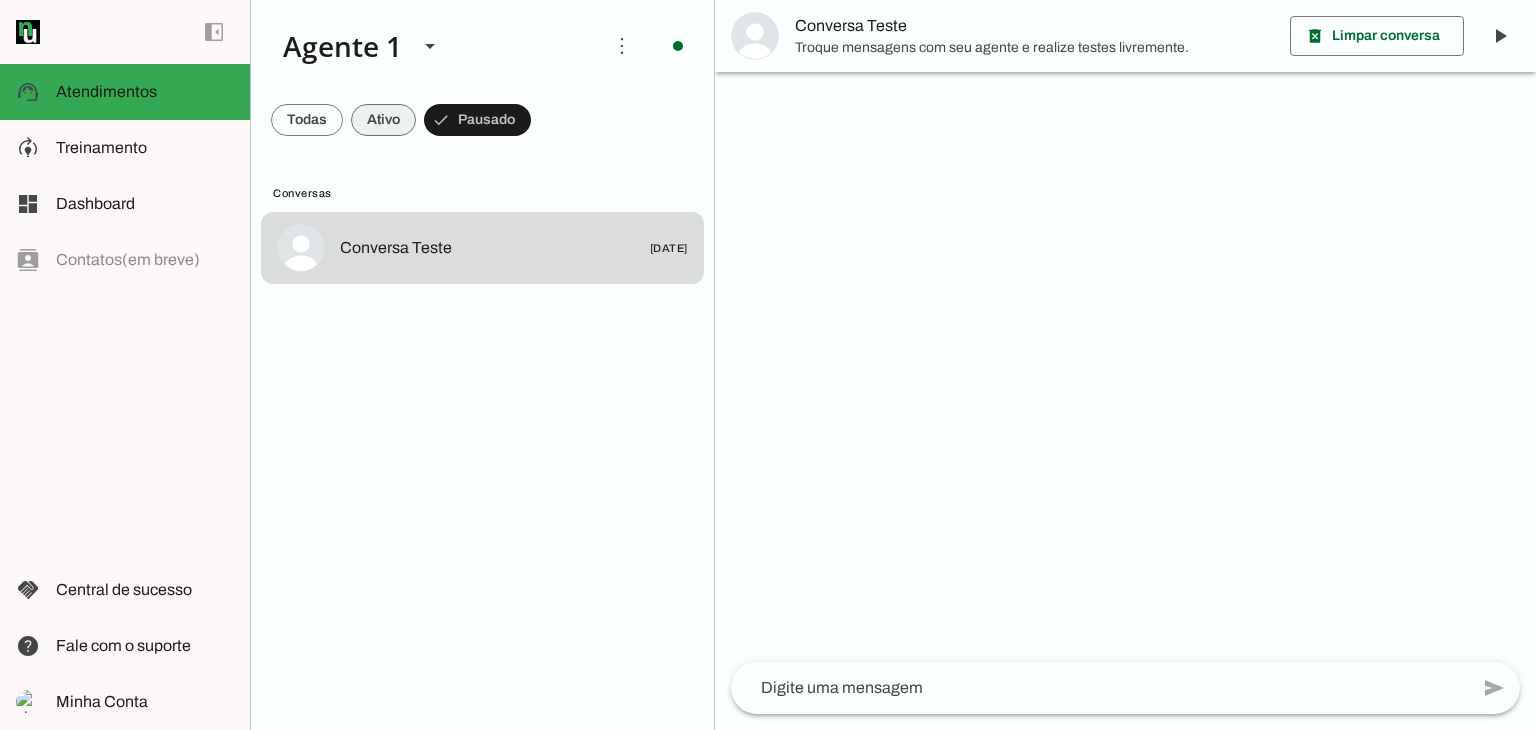 click at bounding box center [307, 120] 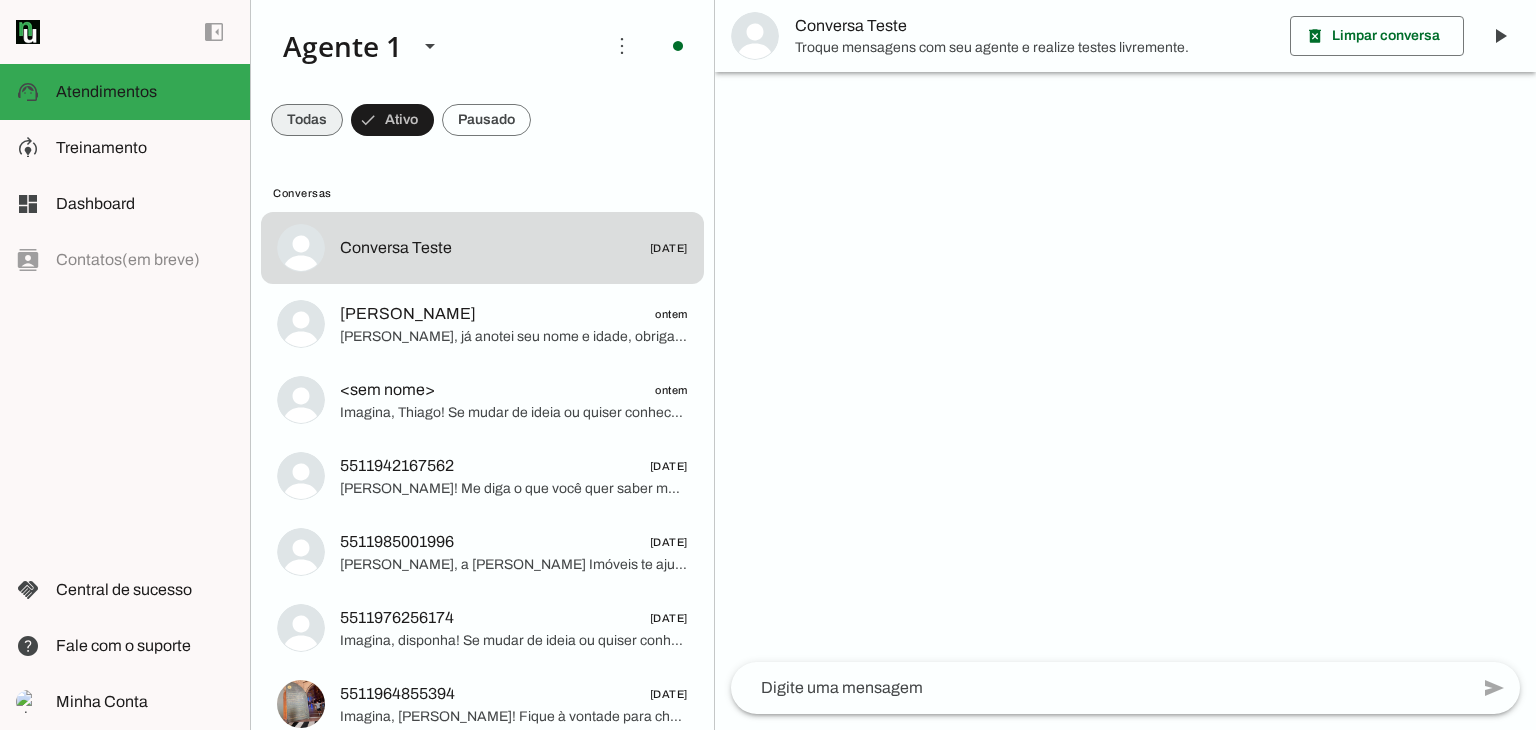 click at bounding box center [307, 120] 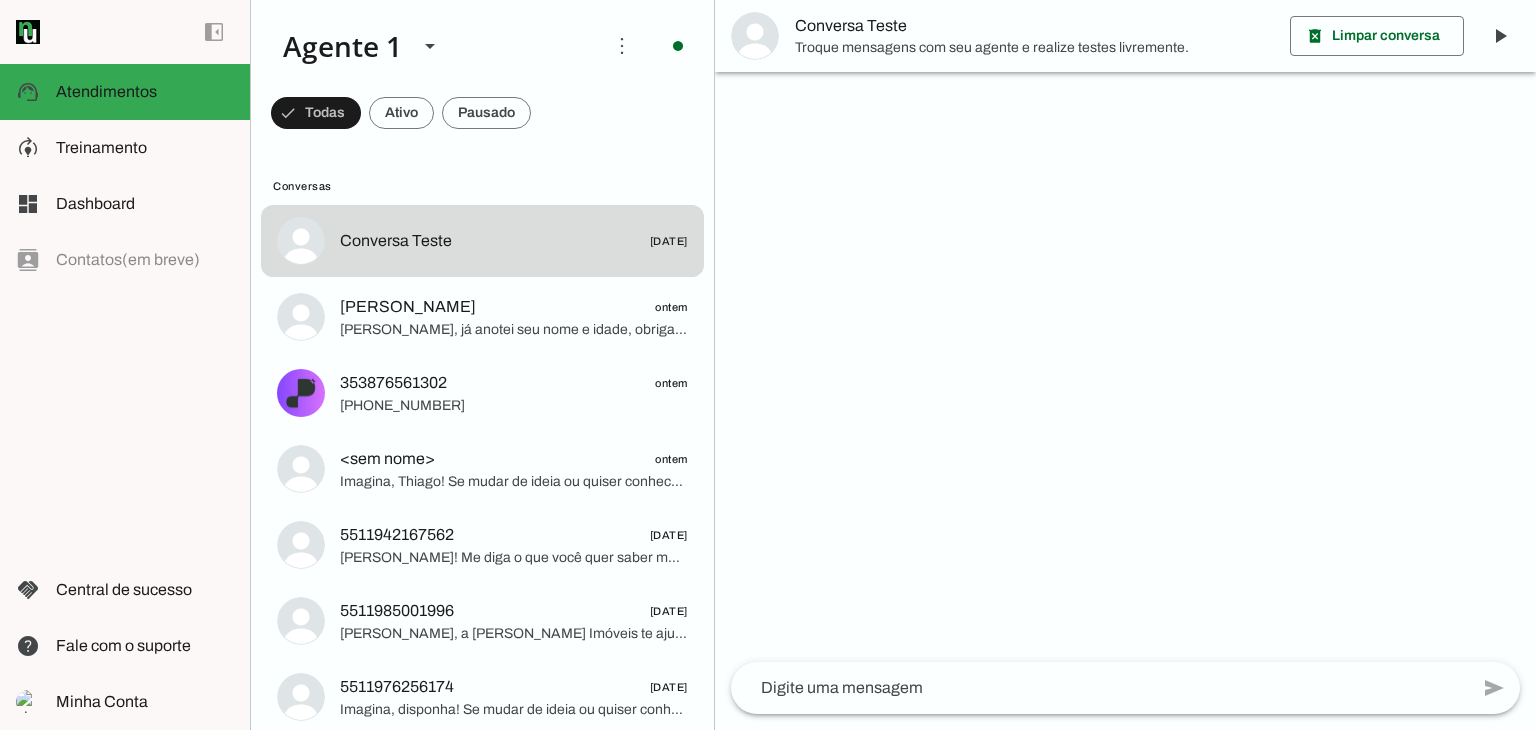 scroll, scrollTop: 0, scrollLeft: 0, axis: both 